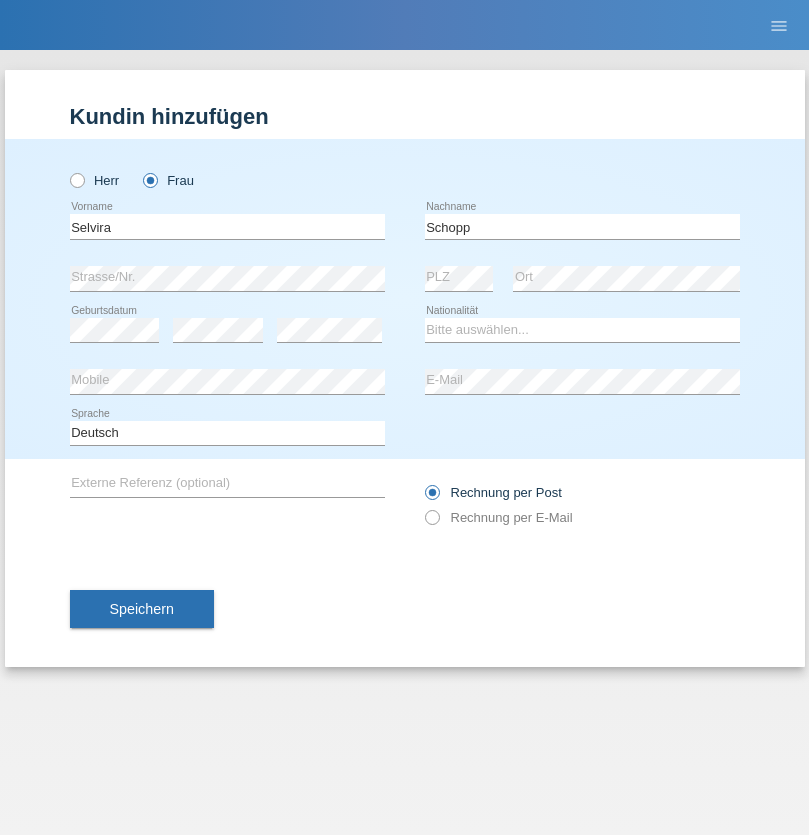 scroll, scrollTop: 0, scrollLeft: 0, axis: both 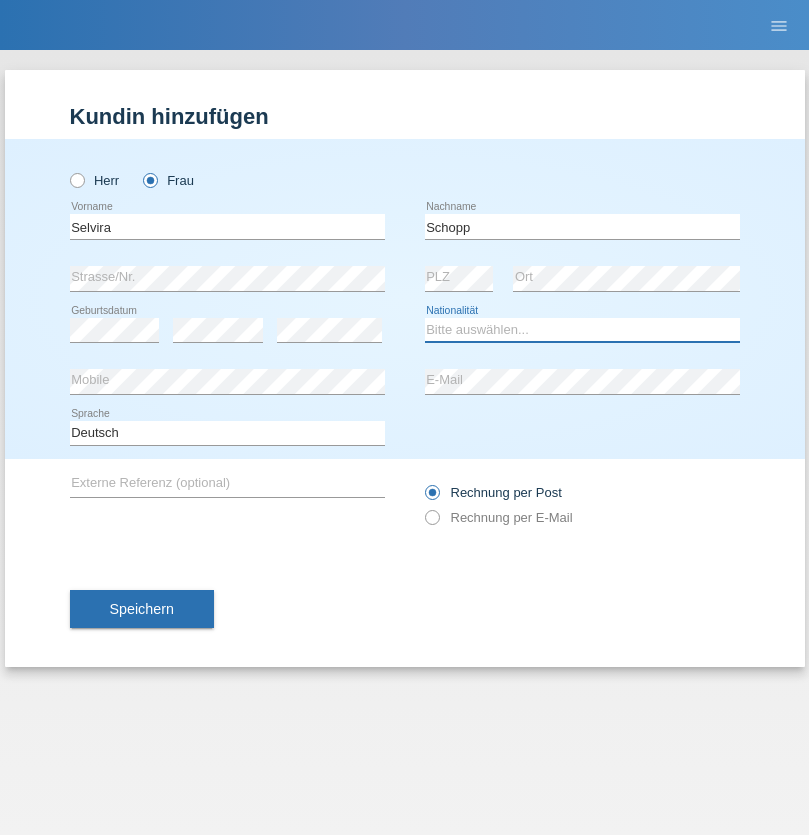 select on "CH" 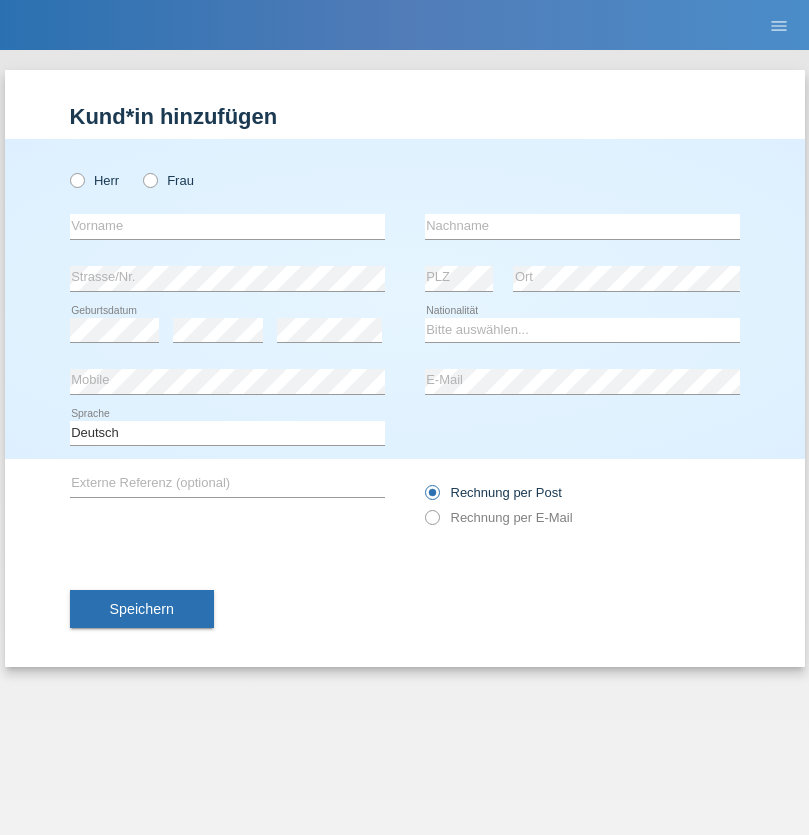 scroll, scrollTop: 0, scrollLeft: 0, axis: both 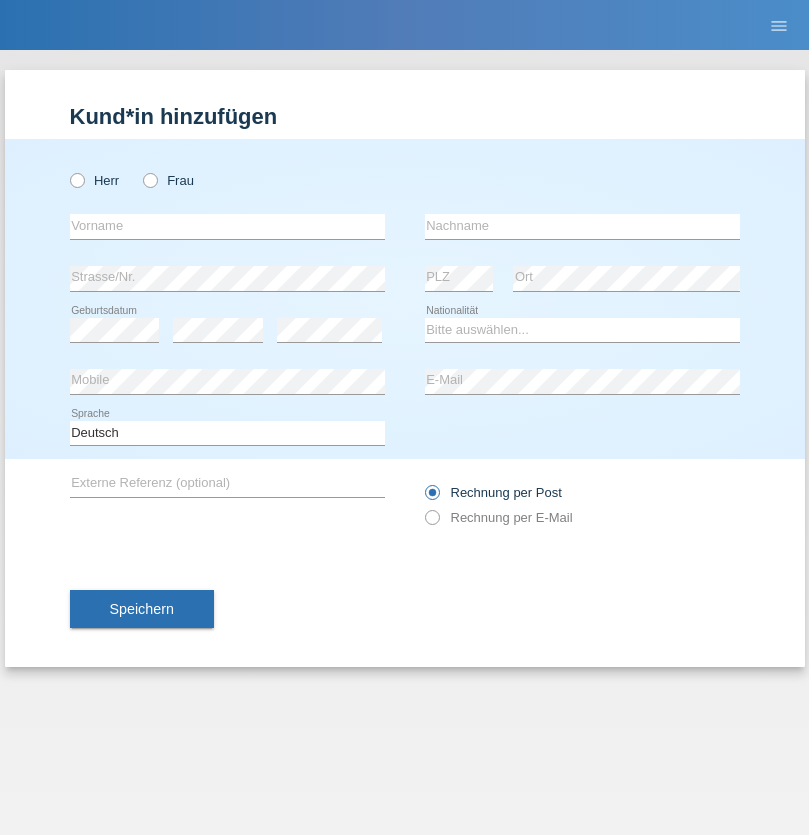 radio on "true" 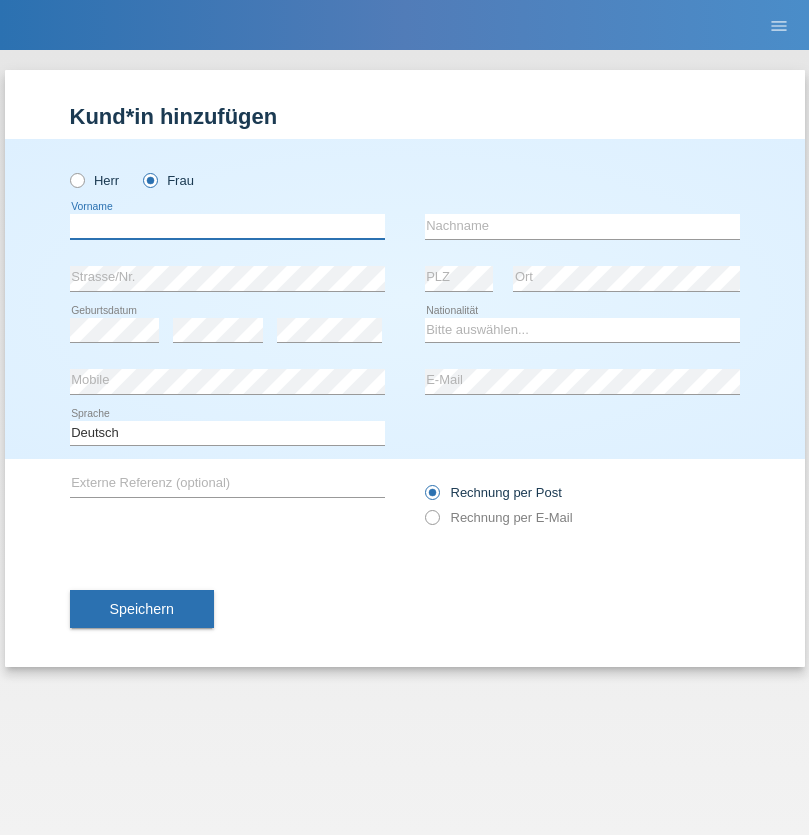 click at bounding box center (227, 226) 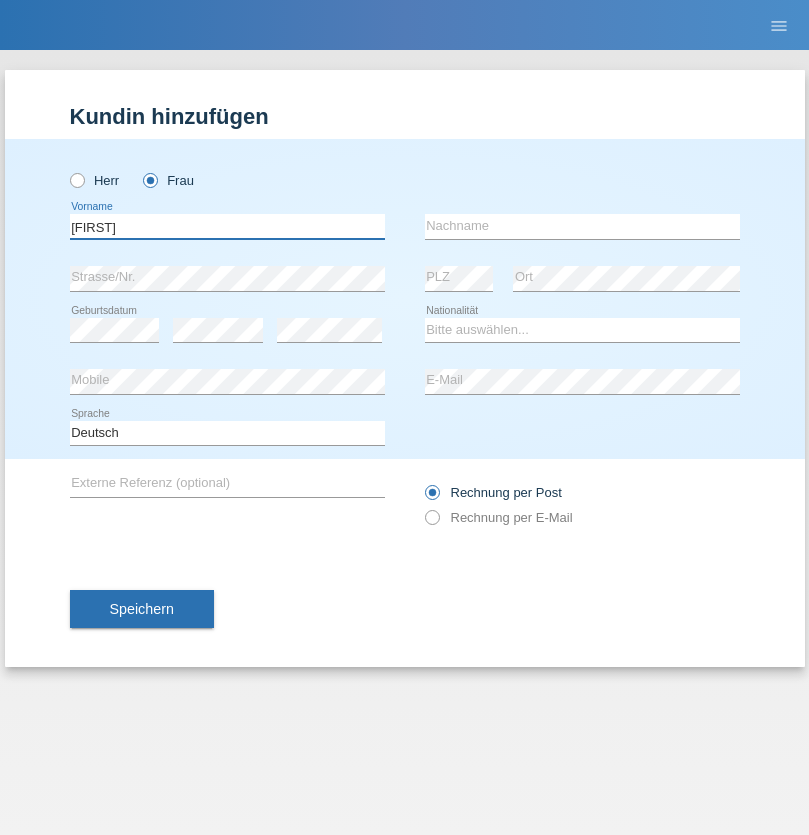 type on "MICHAELA" 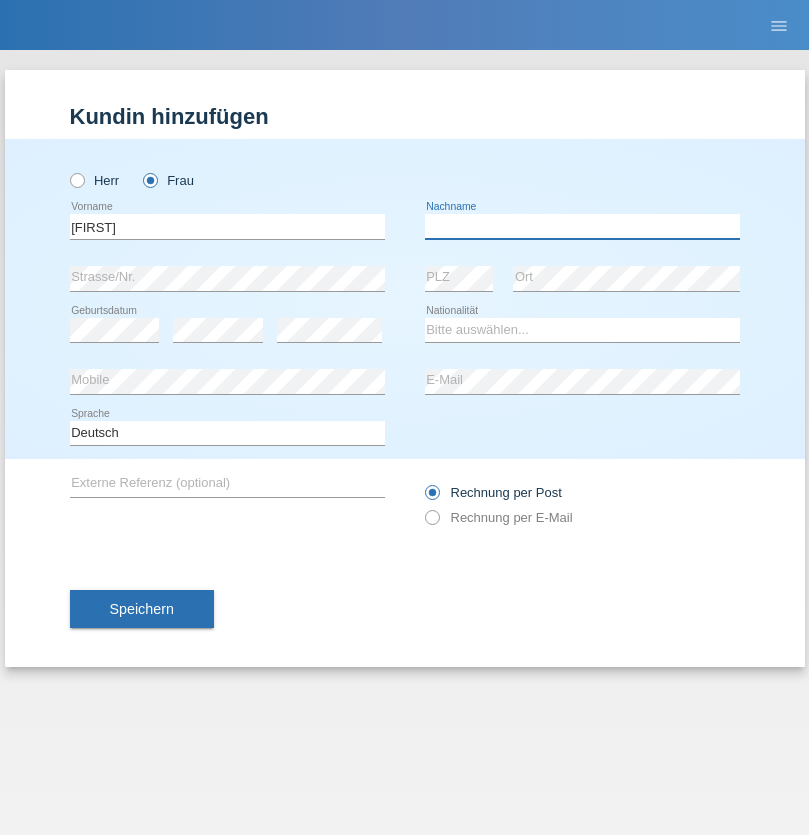 click at bounding box center (582, 226) 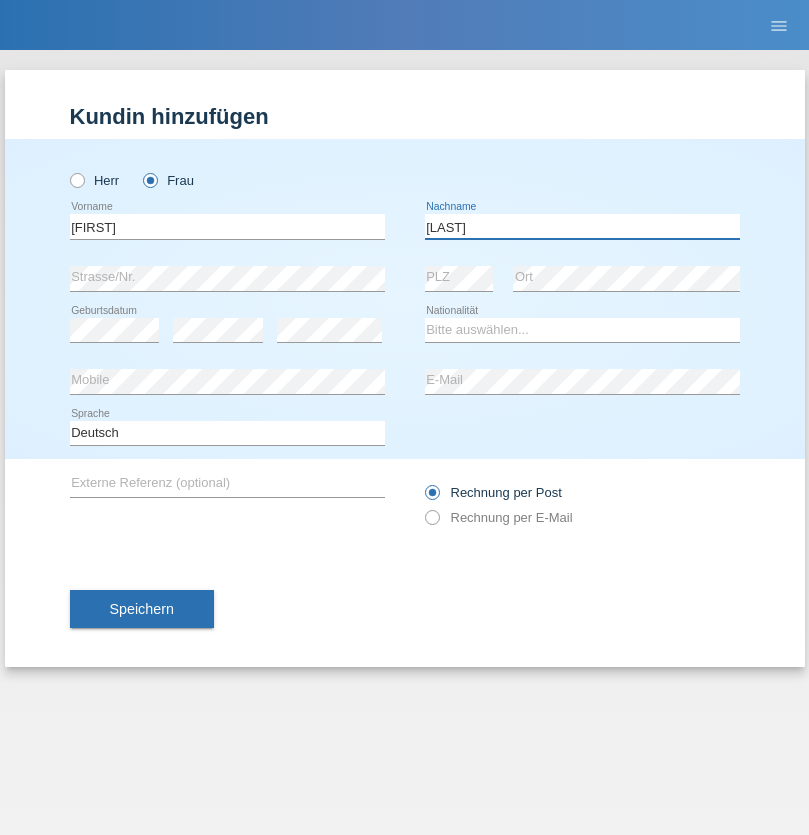 type on "BERNATOVA" 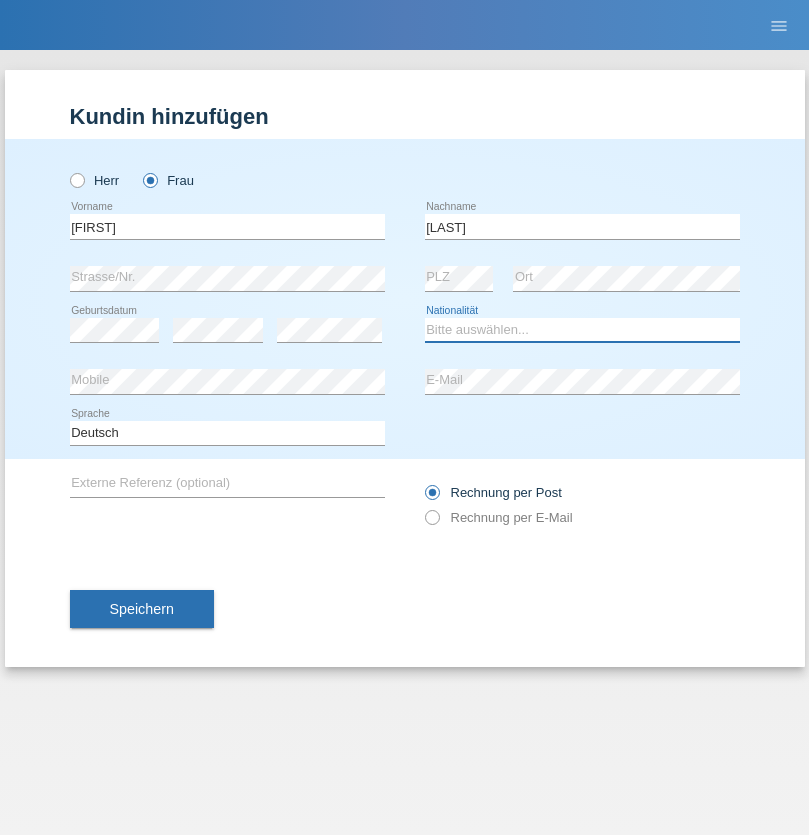 select on "SK" 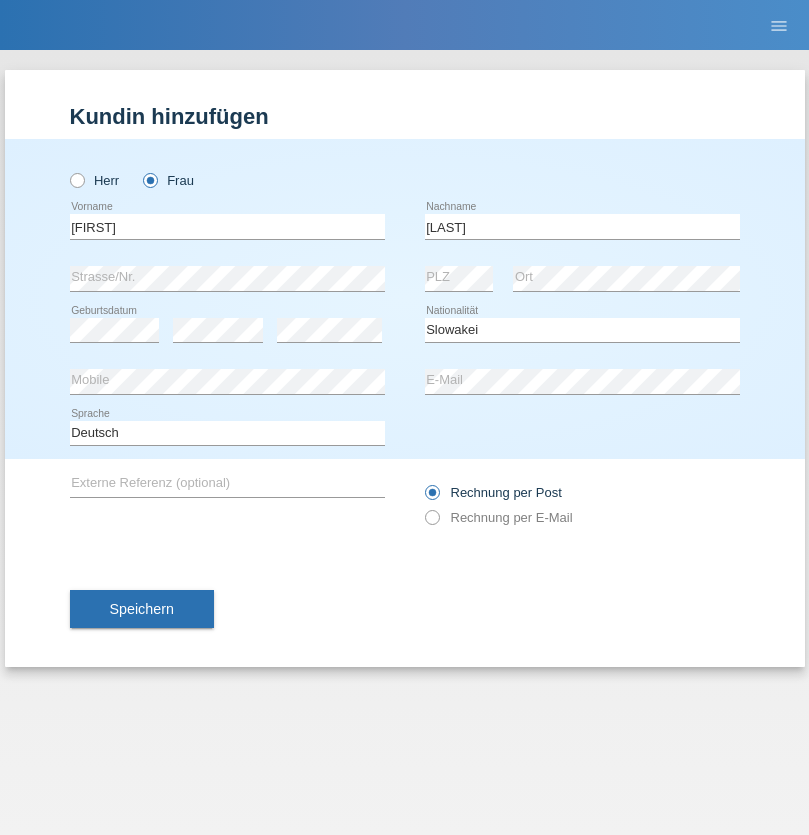 select on "C" 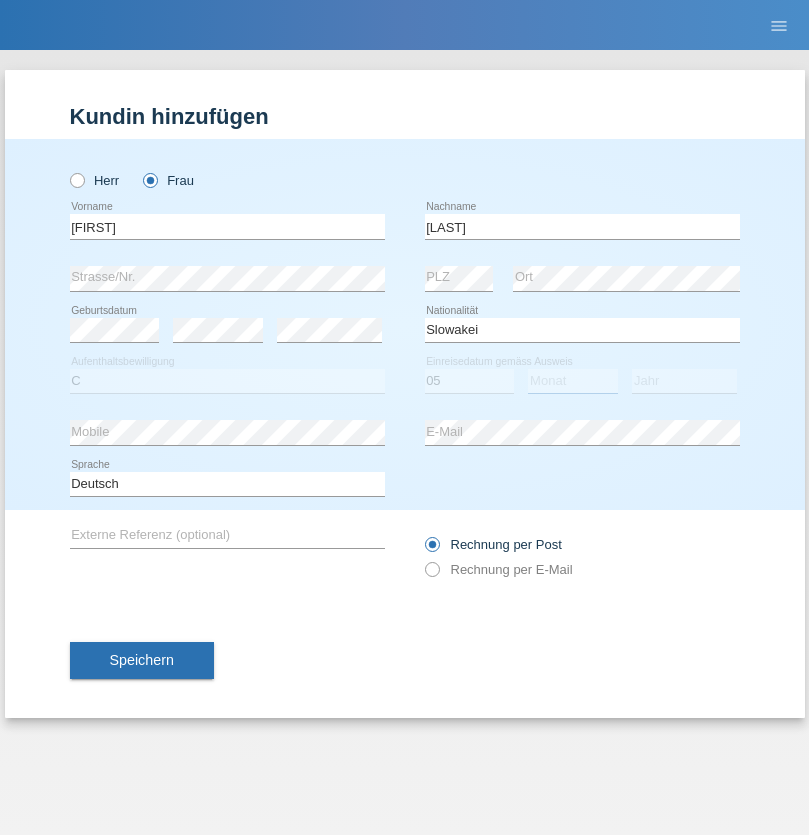 select on "04" 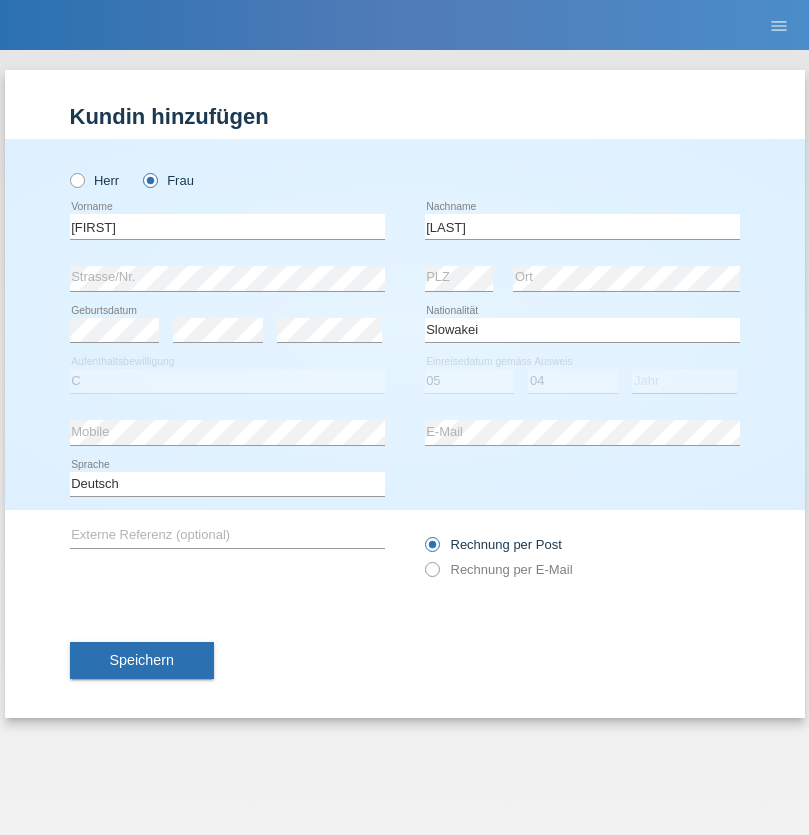 select on "2014" 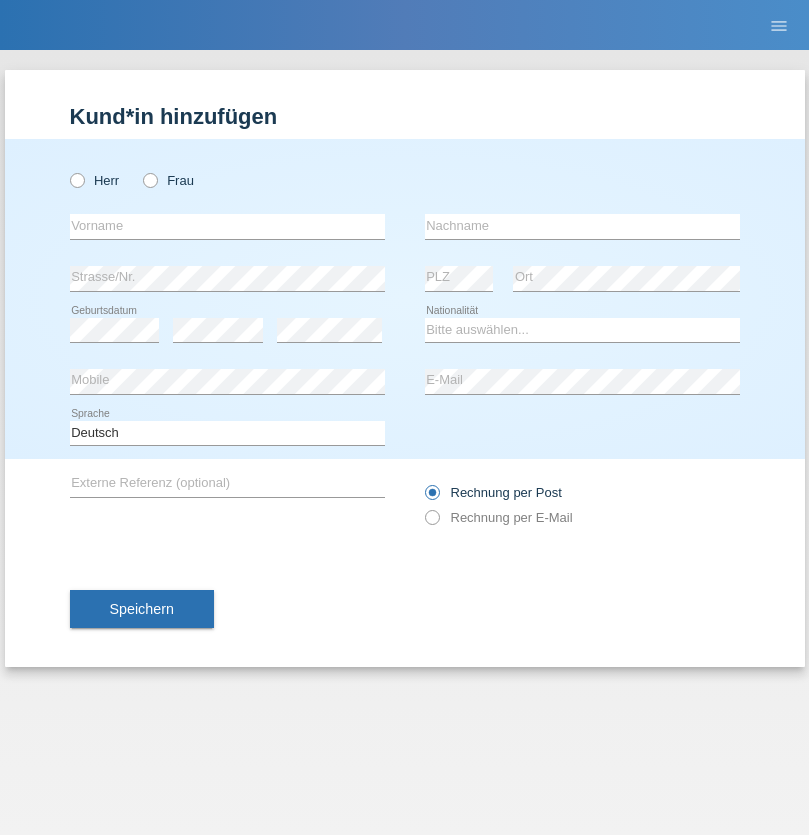 scroll, scrollTop: 0, scrollLeft: 0, axis: both 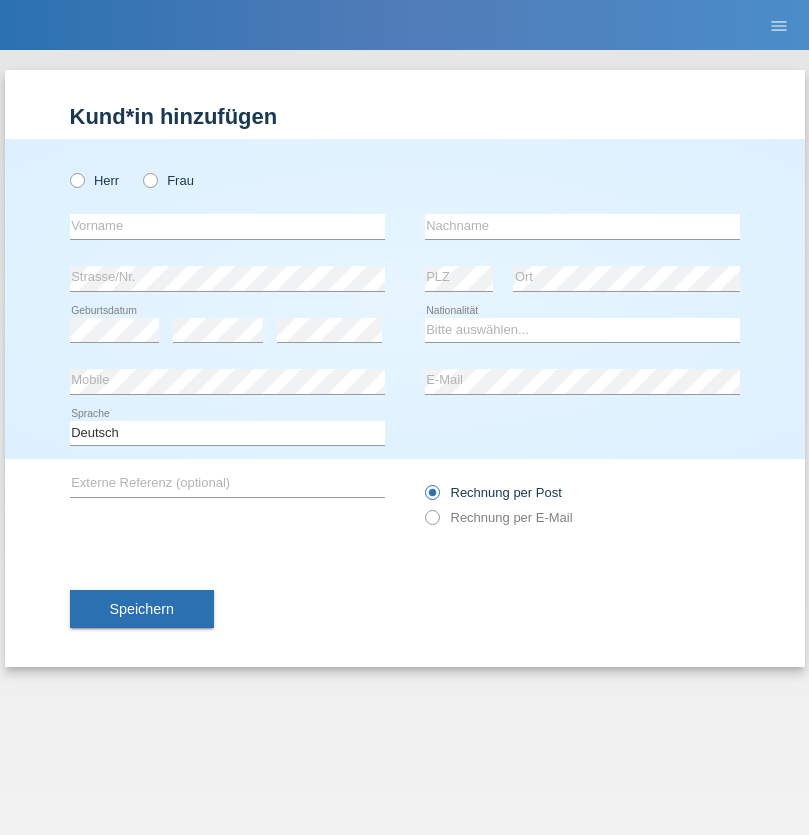radio on "true" 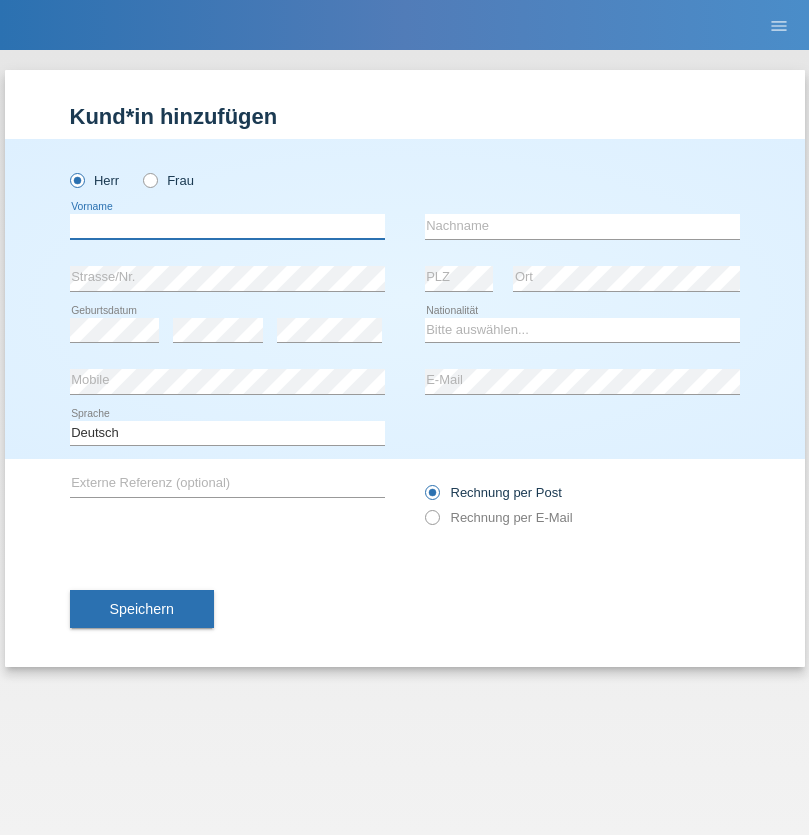 click at bounding box center [227, 226] 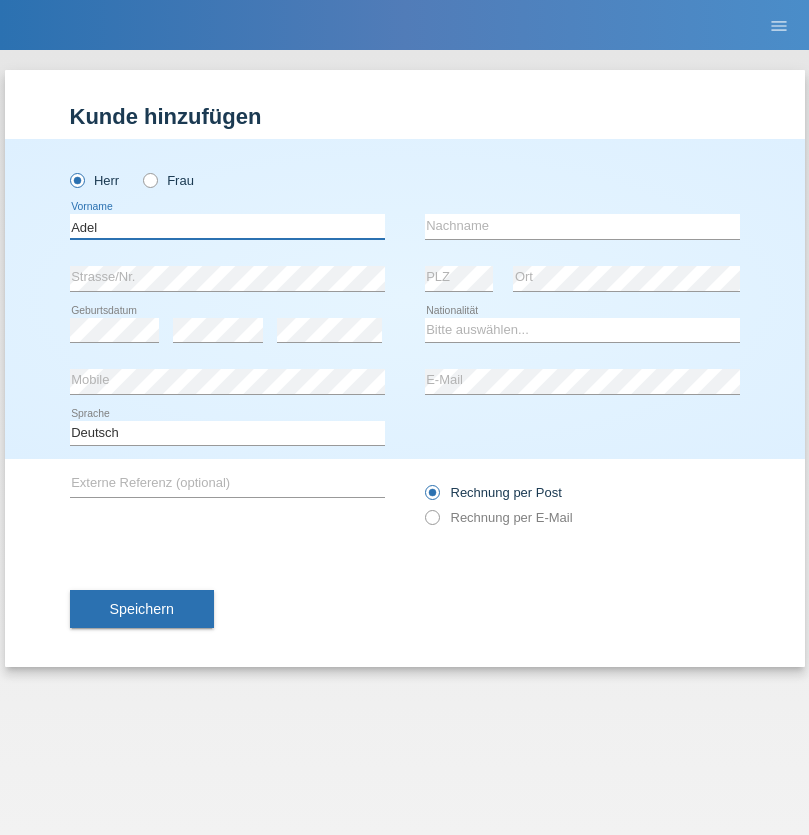 type on "Adel" 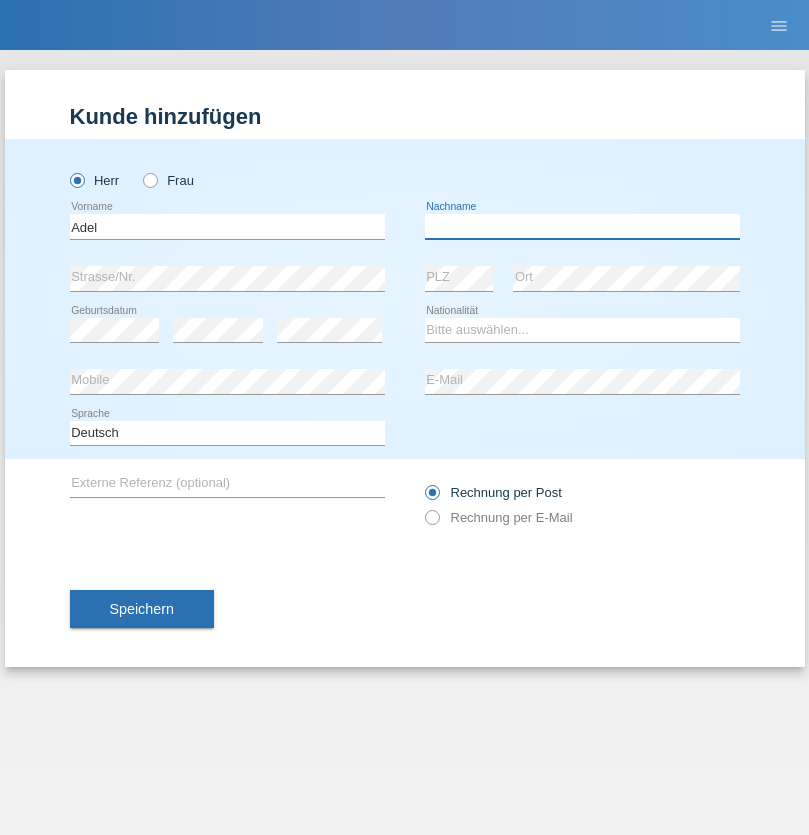 click at bounding box center (582, 226) 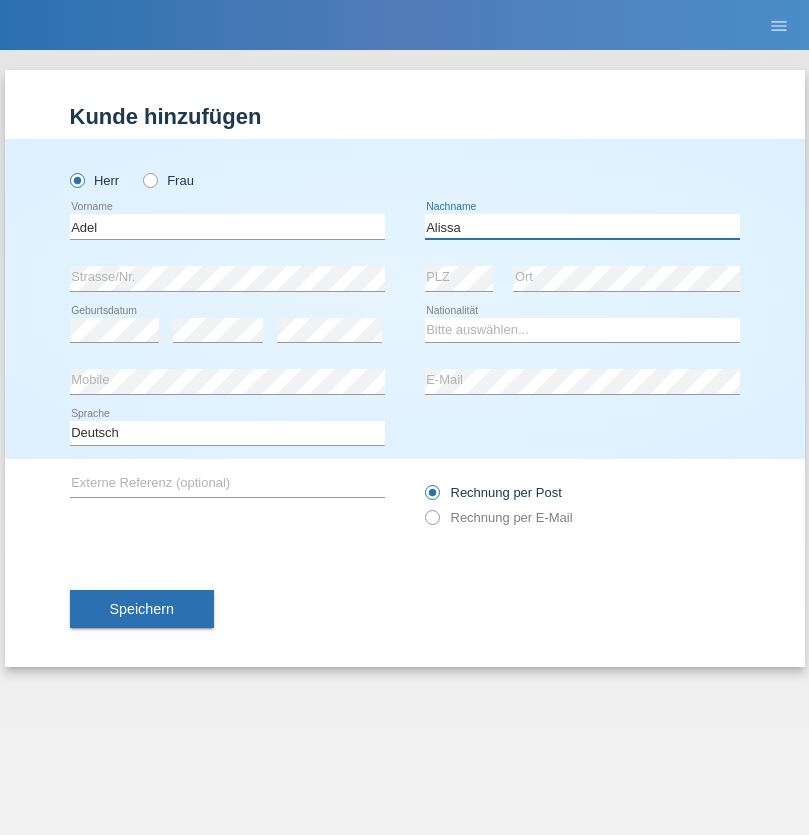 type on "Alissa" 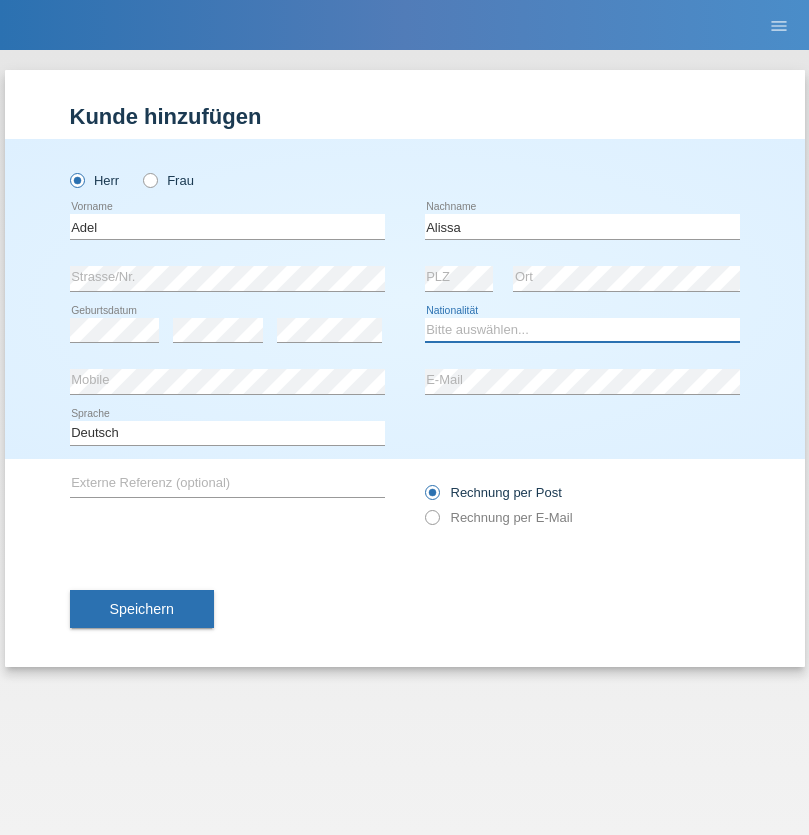 select on "SY" 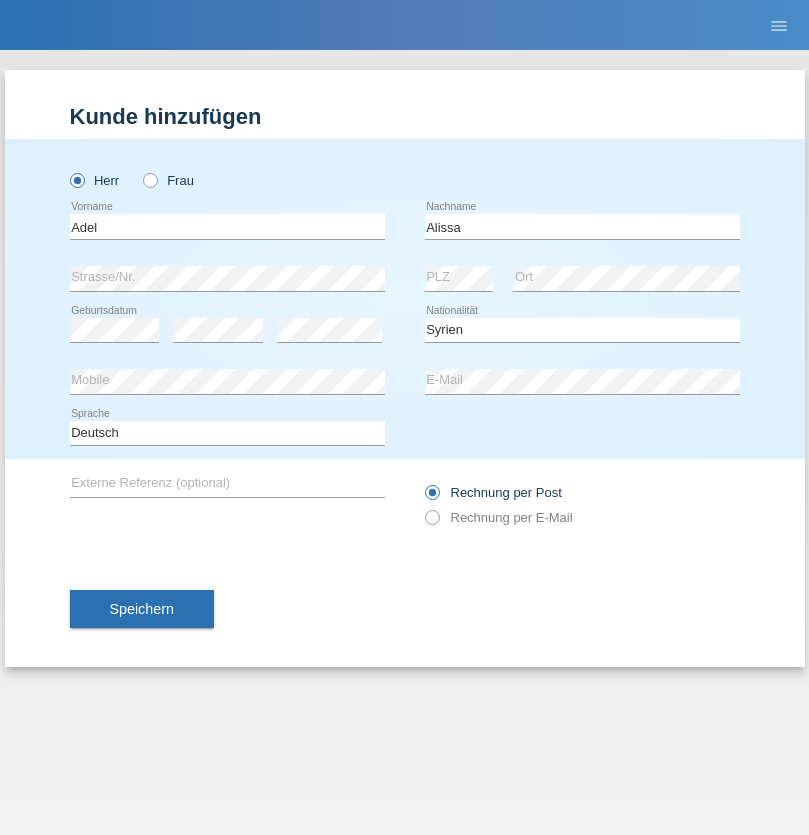 select on "C" 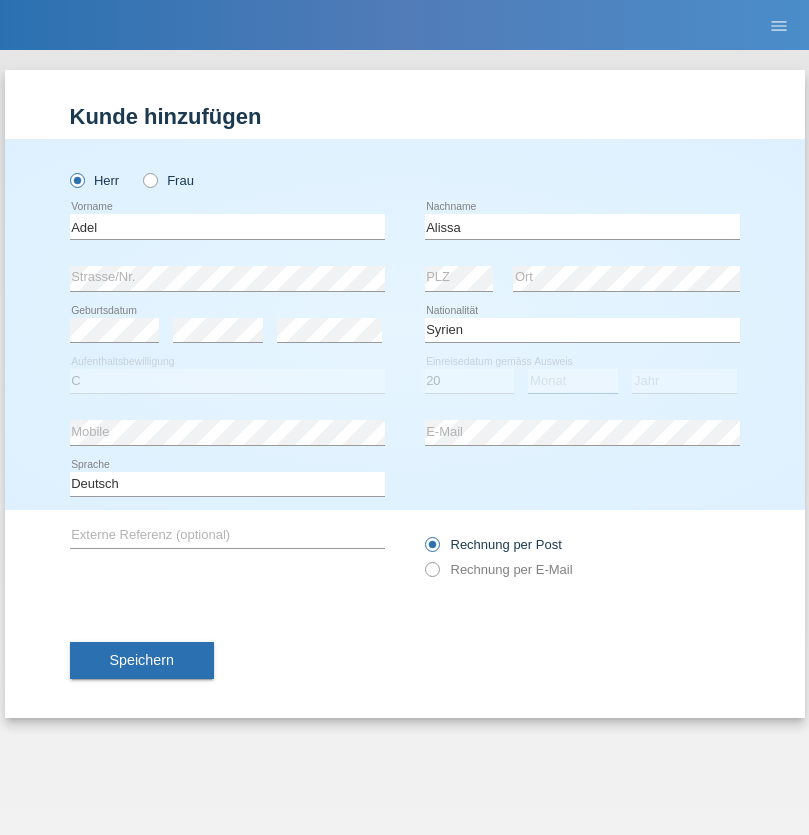 select on "09" 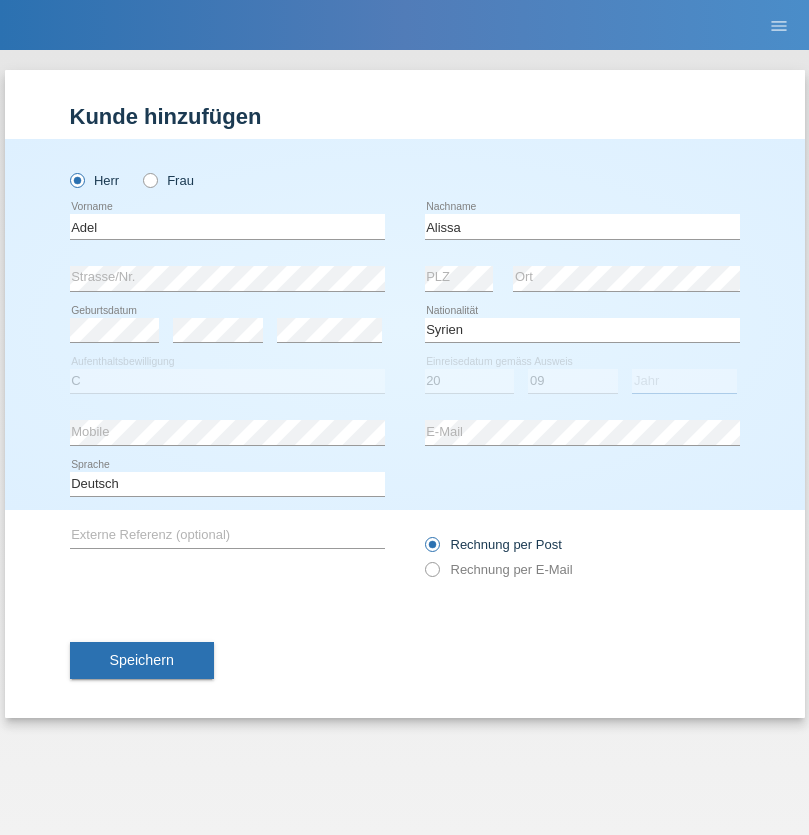 select on "2018" 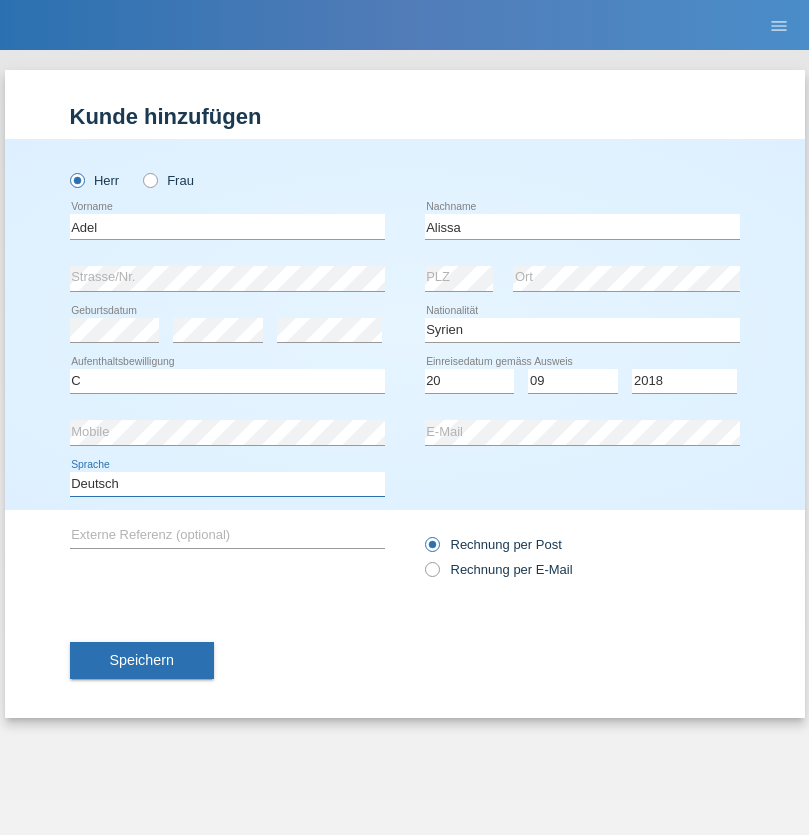 select on "en" 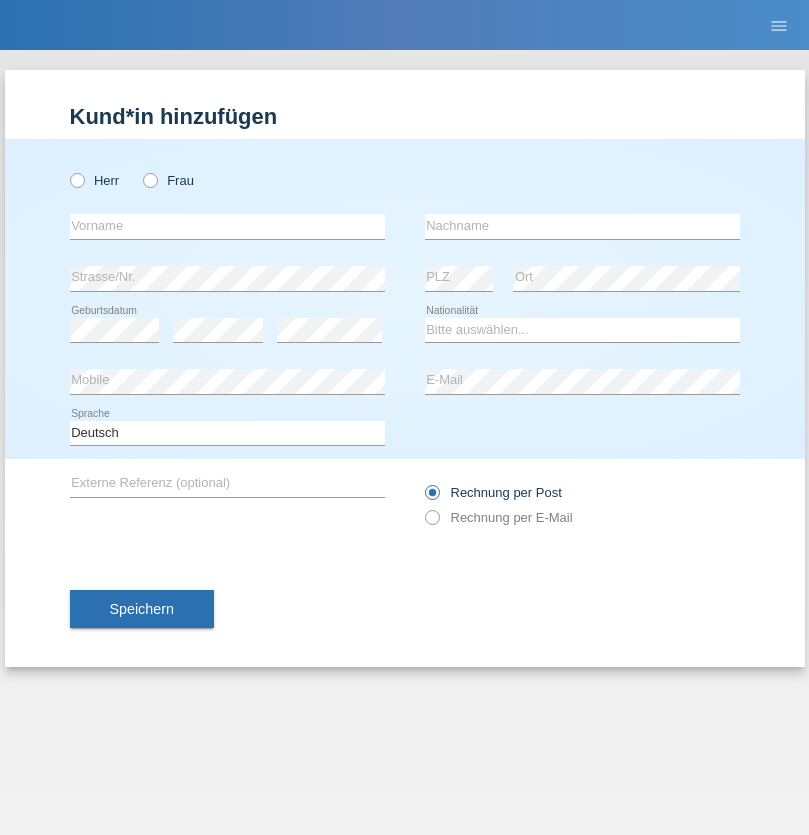 scroll, scrollTop: 0, scrollLeft: 0, axis: both 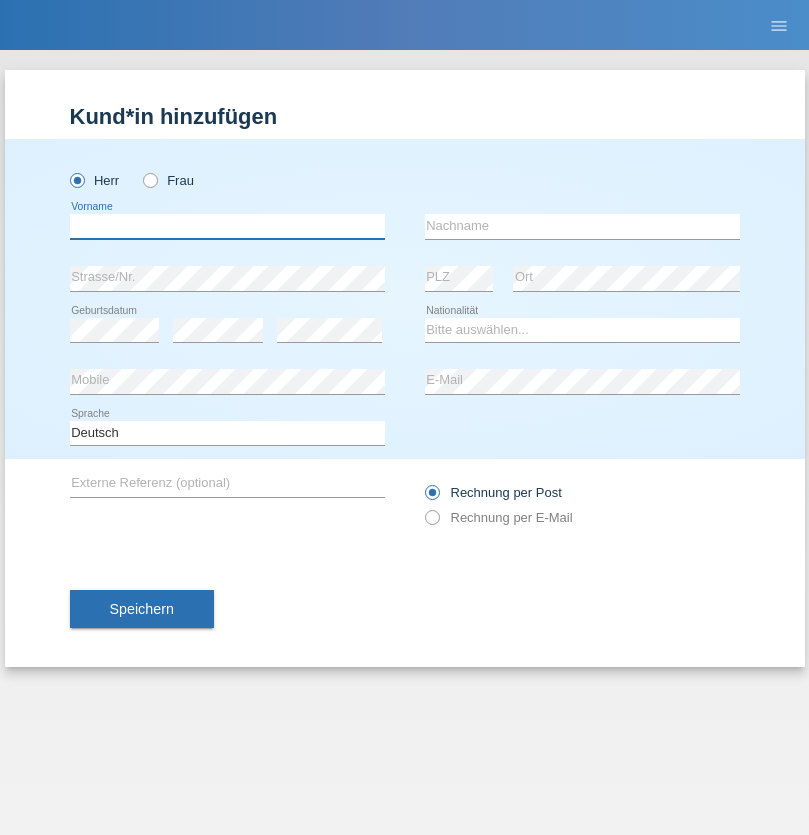 click at bounding box center (227, 226) 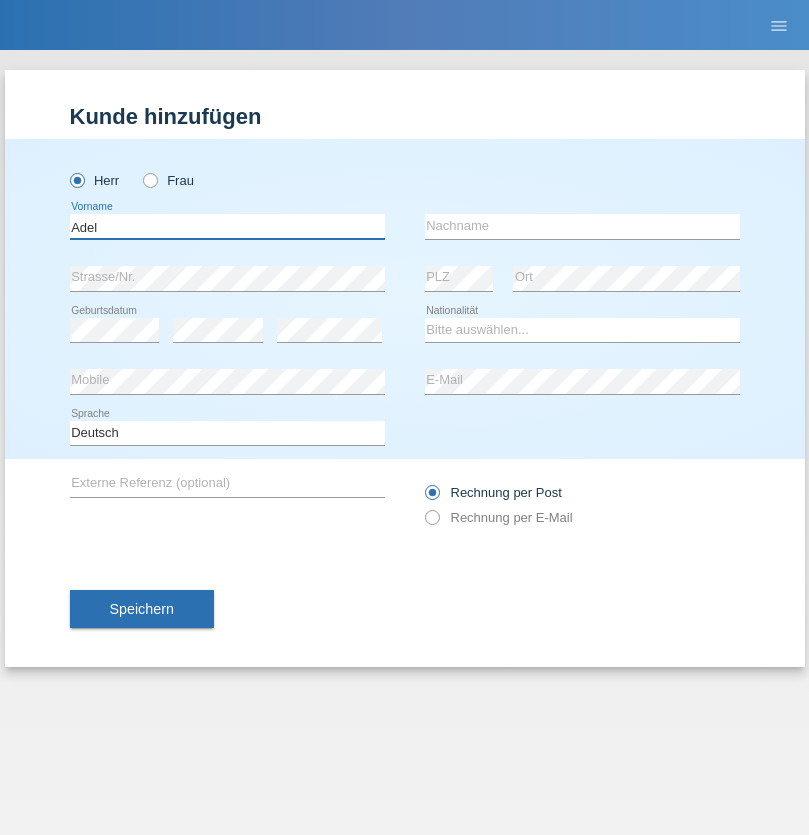 type on "Adel" 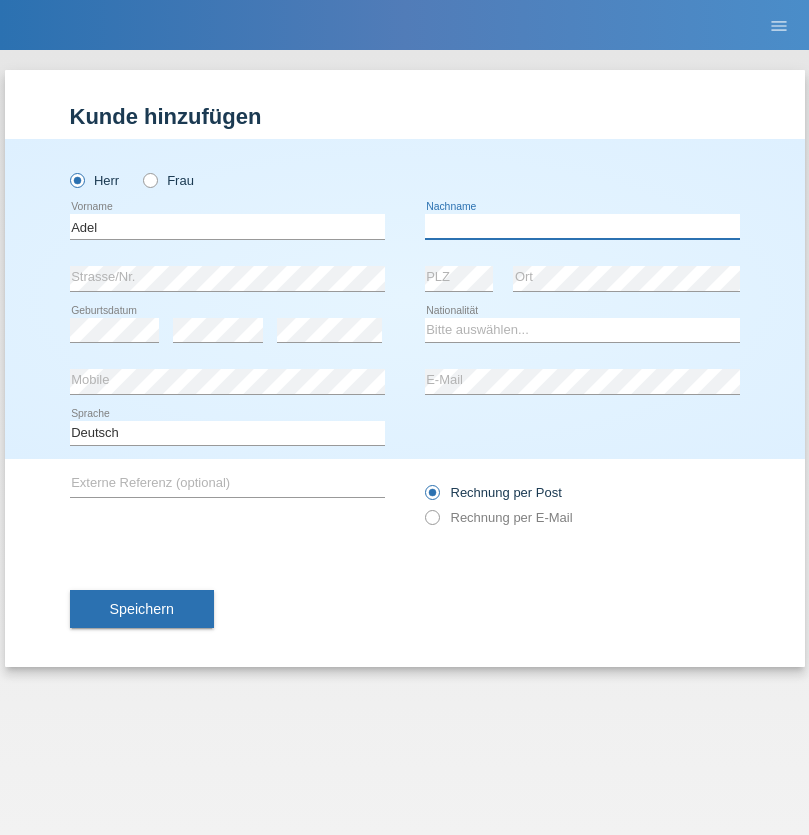 click at bounding box center (582, 226) 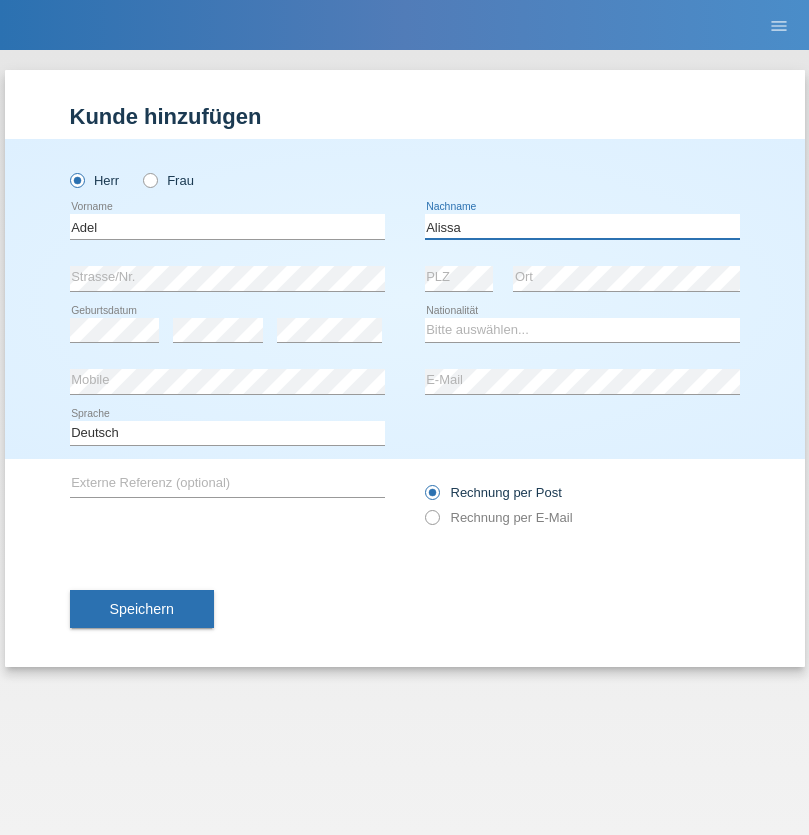 type on "Alissa" 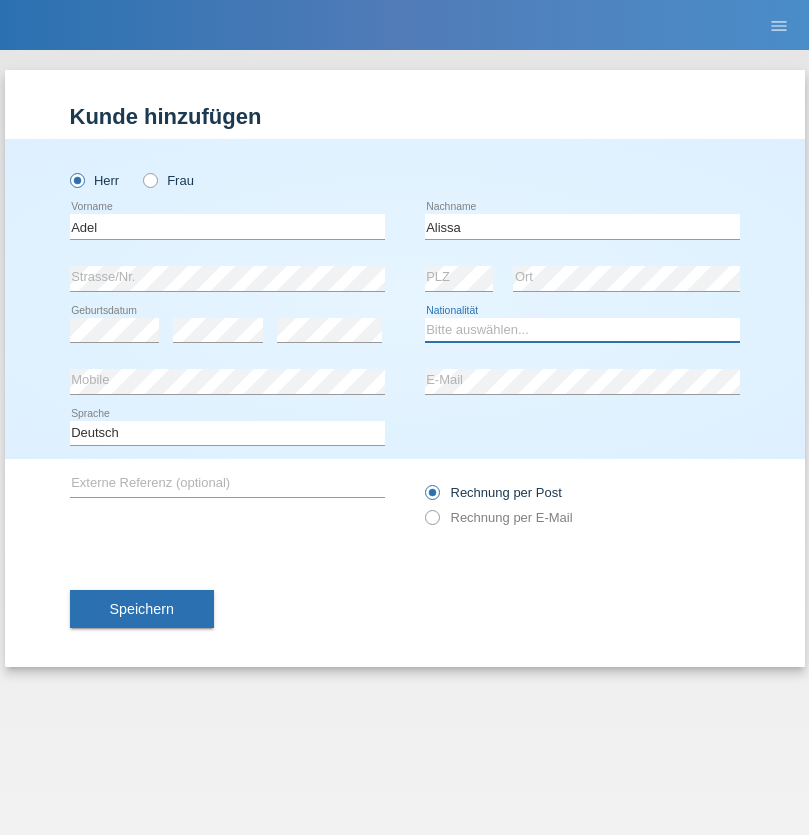 select on "SY" 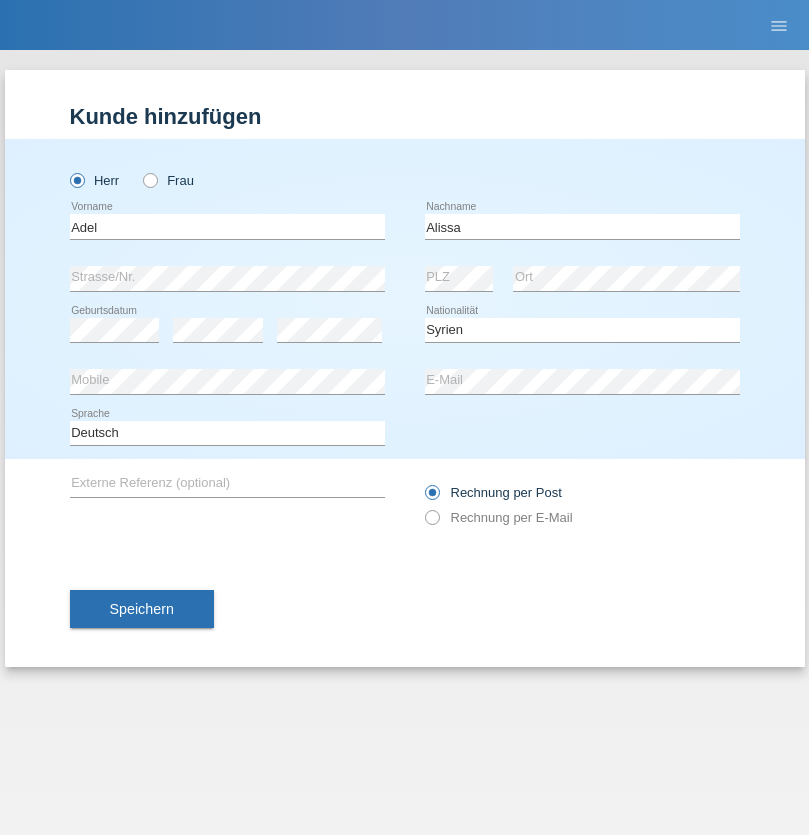 select on "C" 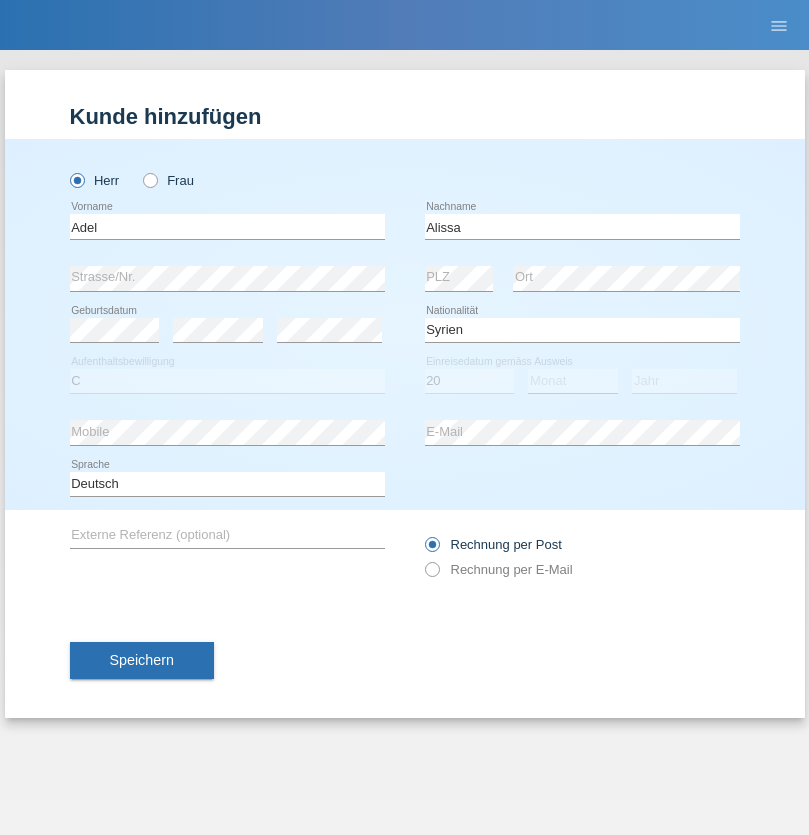select on "09" 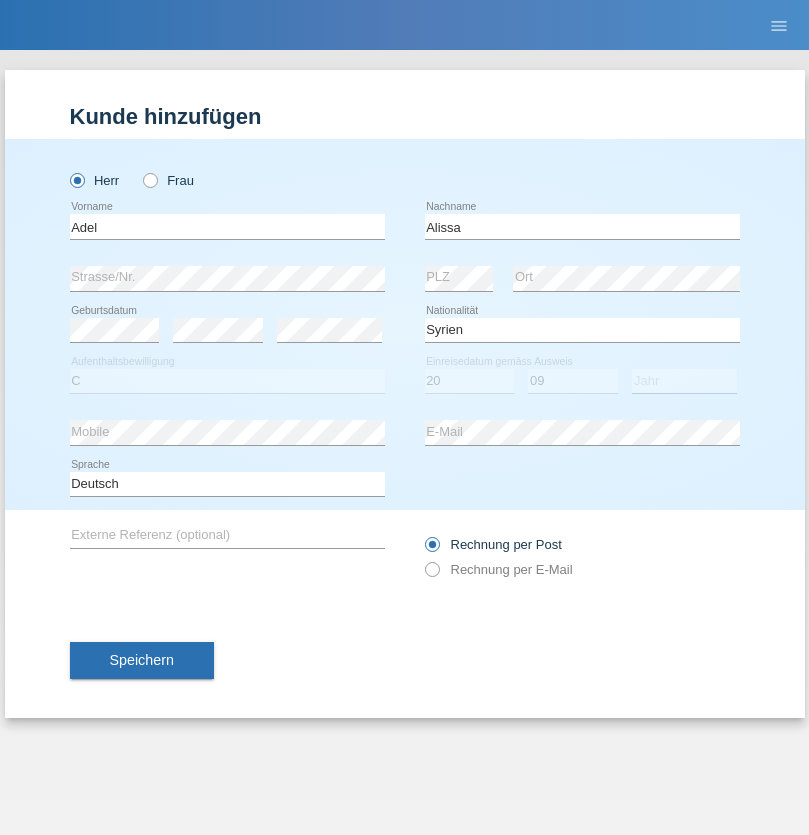 select on "2018" 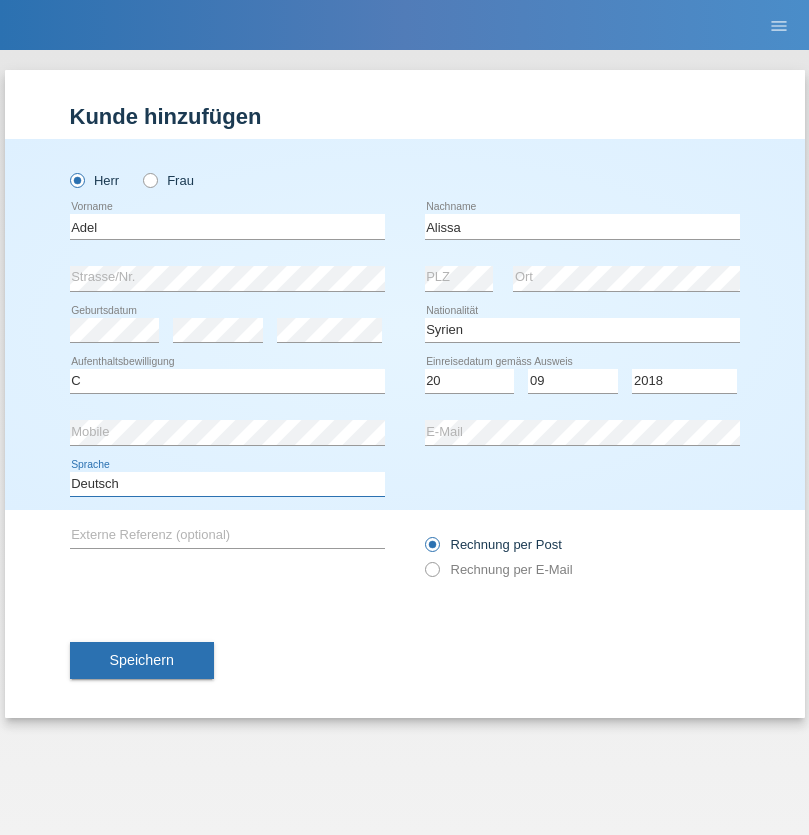 select on "en" 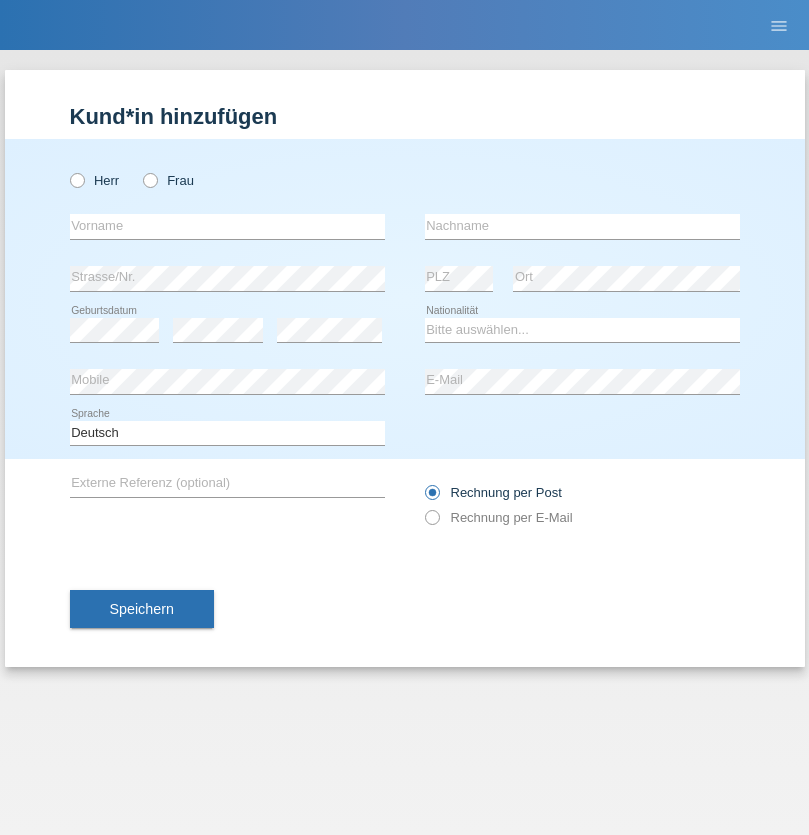 scroll, scrollTop: 0, scrollLeft: 0, axis: both 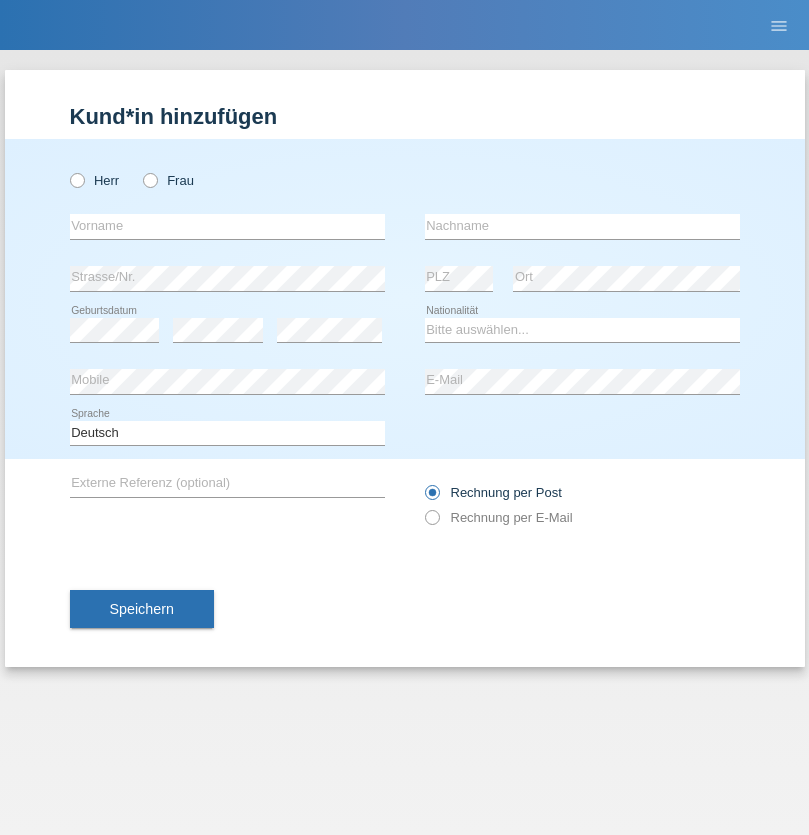 radio on "true" 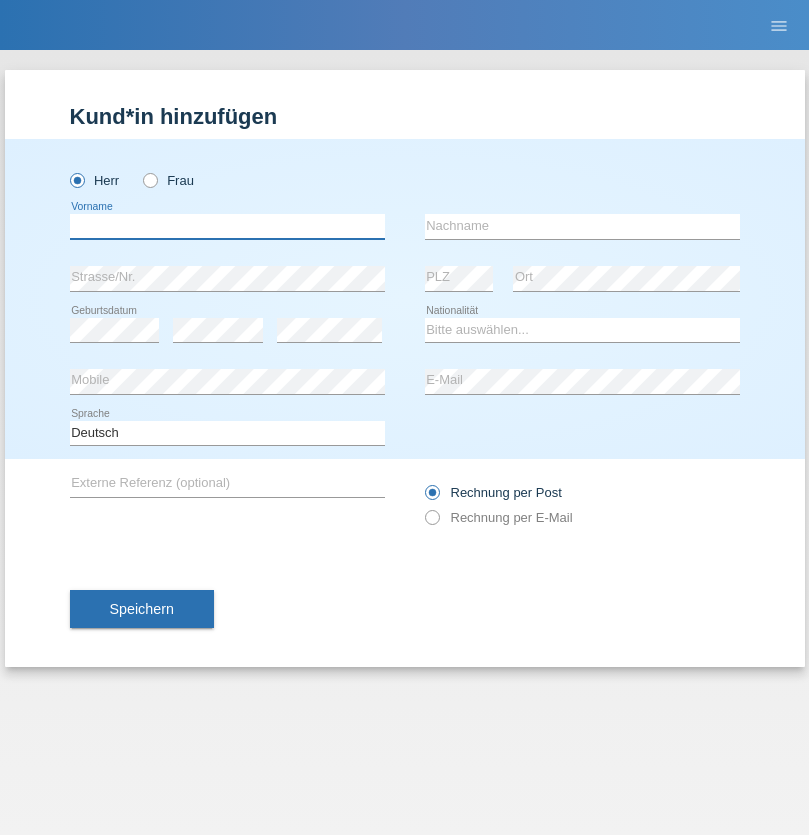 click at bounding box center [227, 226] 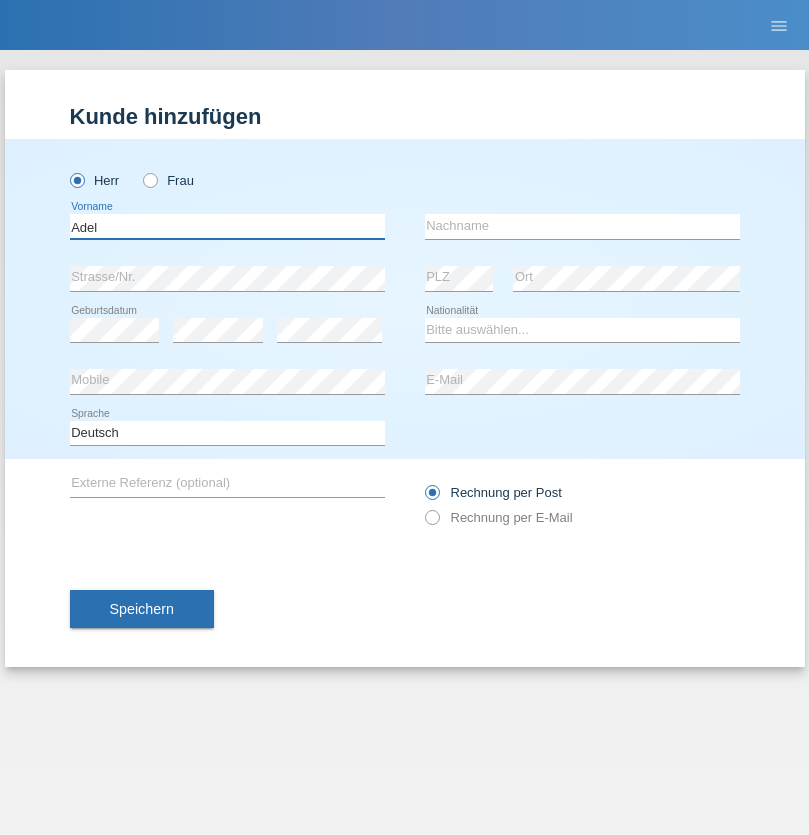 type on "Adel" 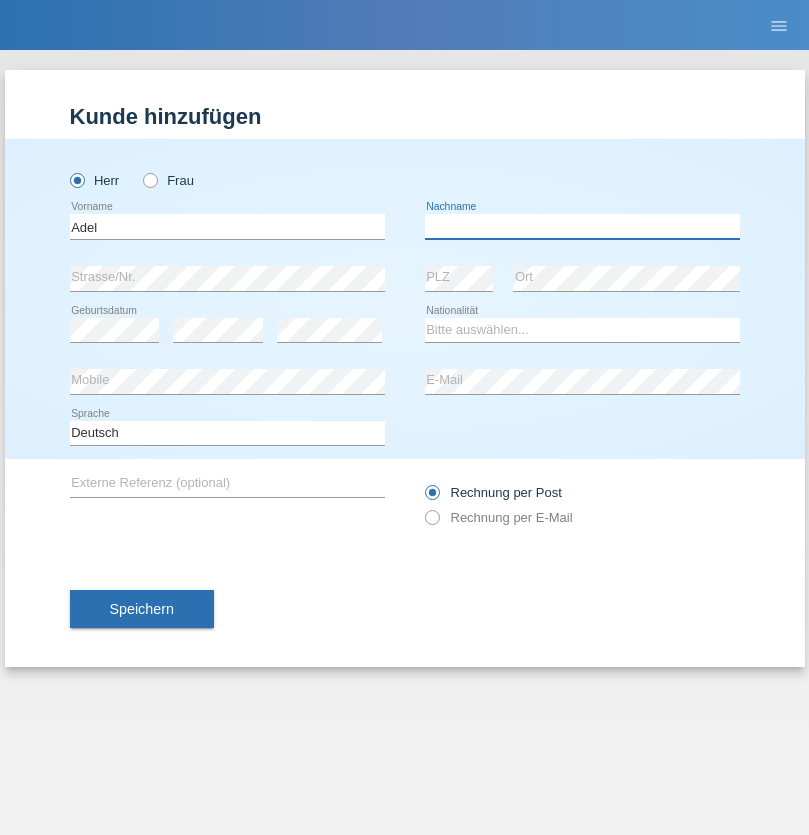click at bounding box center [582, 226] 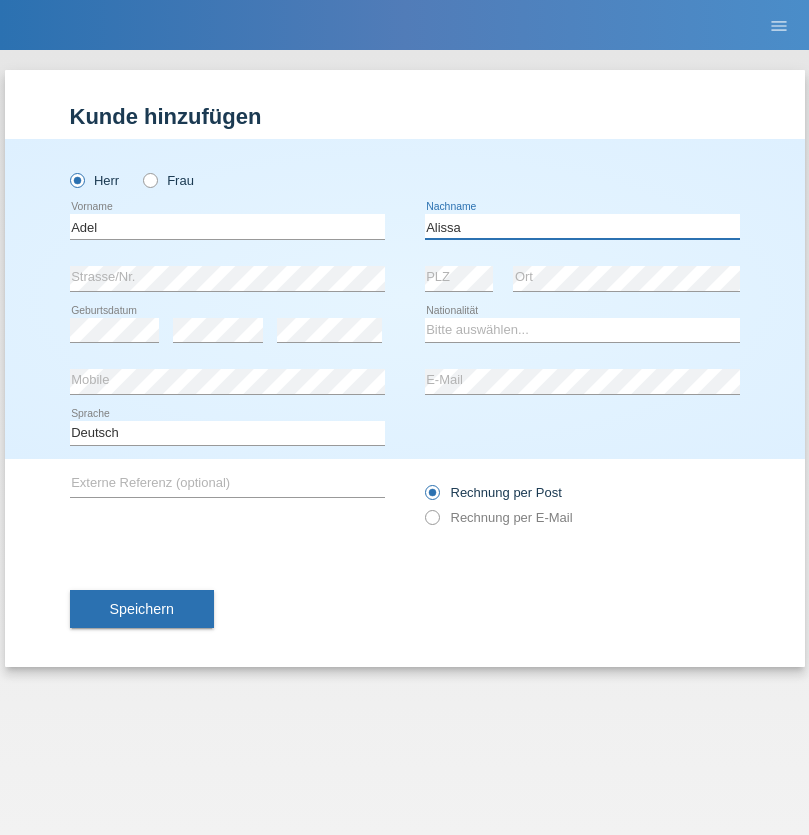 type on "Alissa" 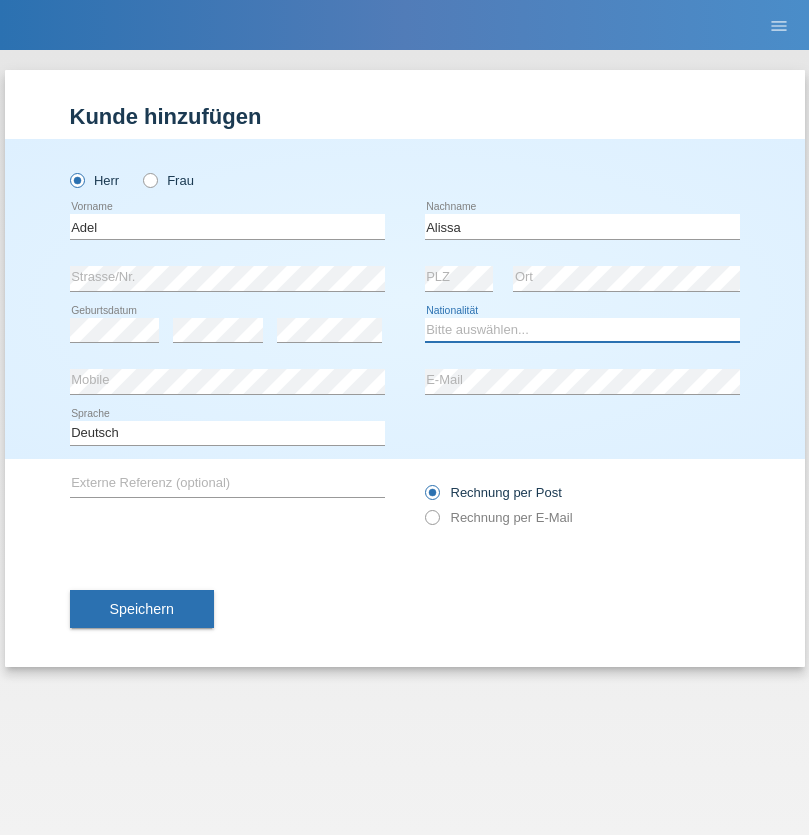 select on "SY" 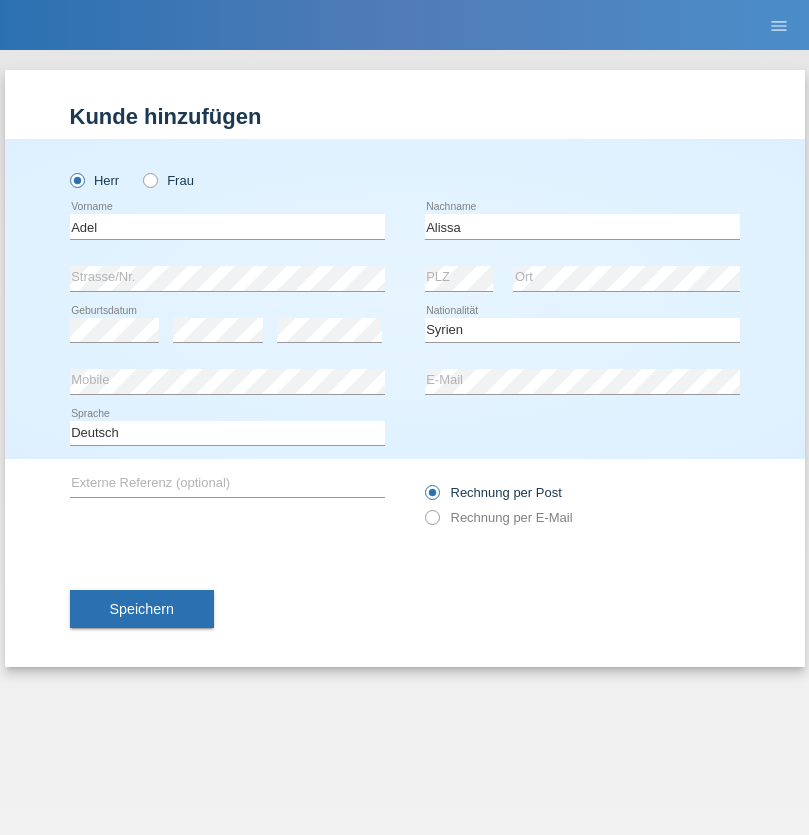 select on "C" 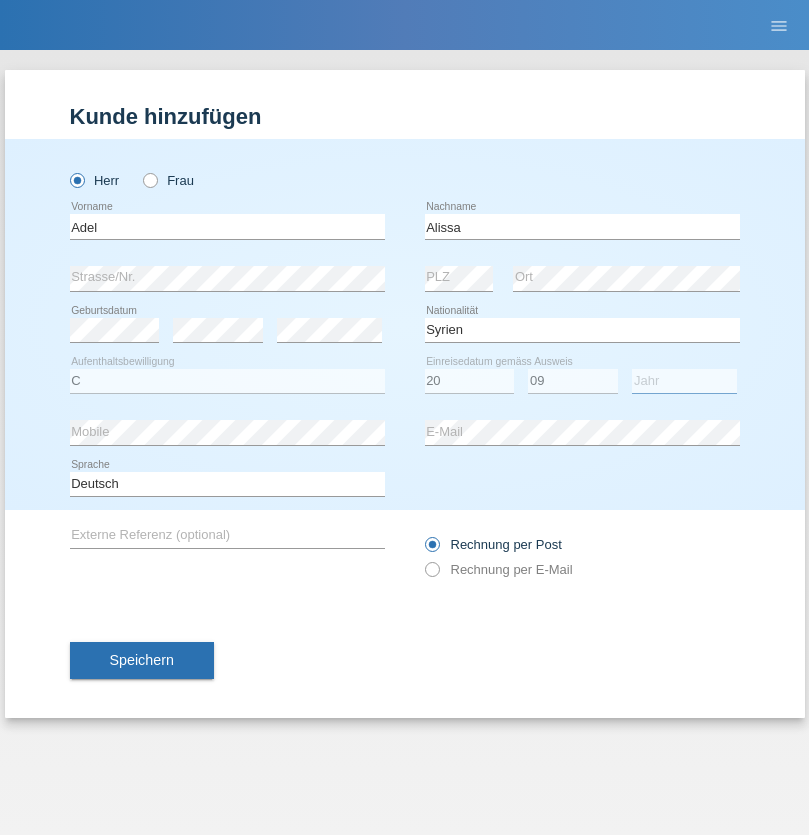 select on "2018" 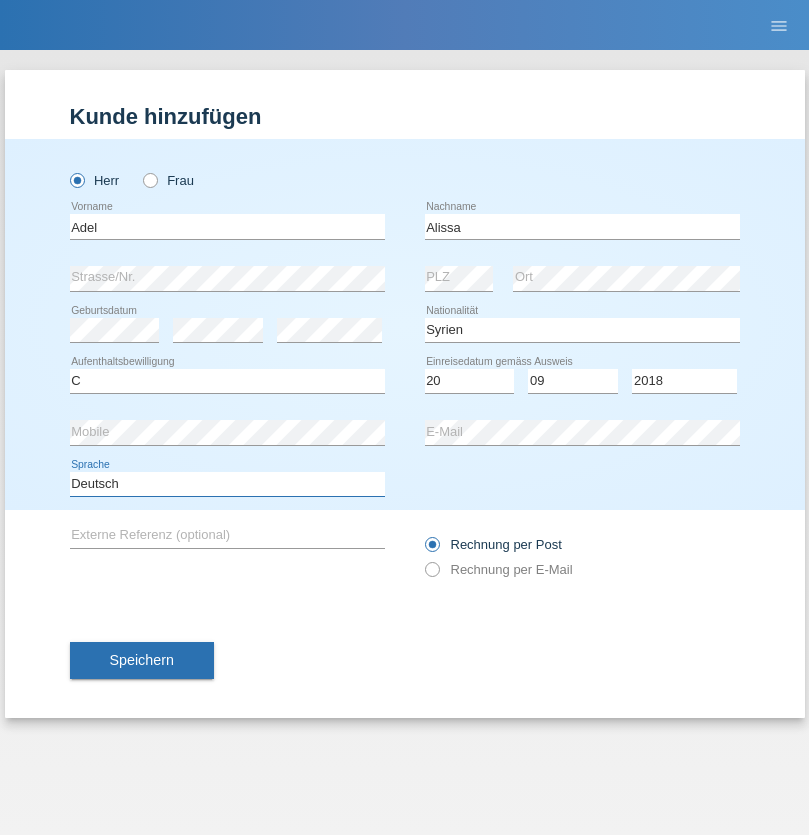 select on "en" 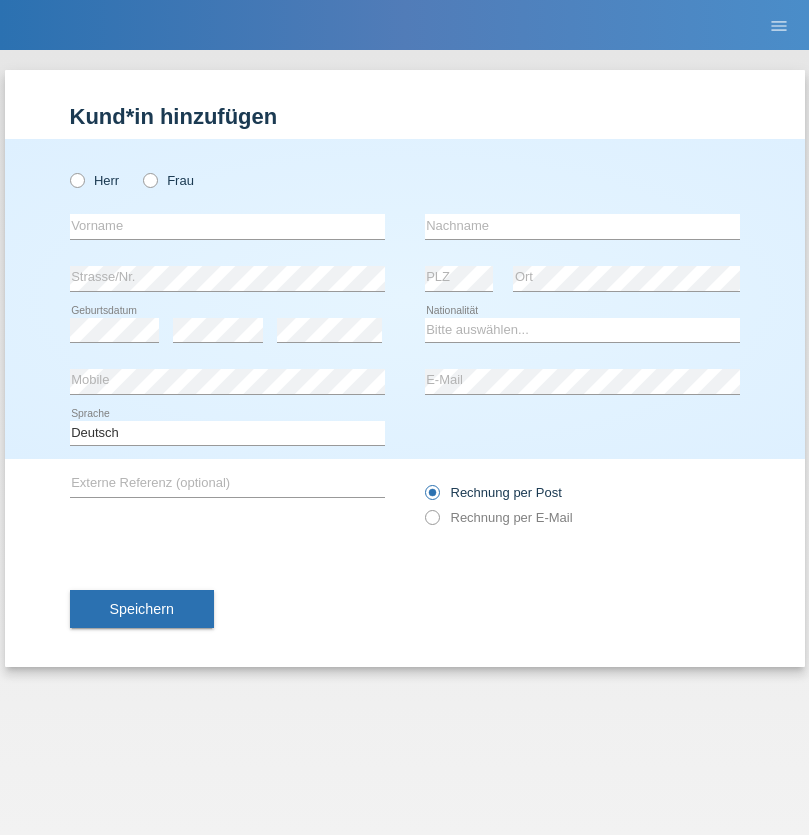 scroll, scrollTop: 0, scrollLeft: 0, axis: both 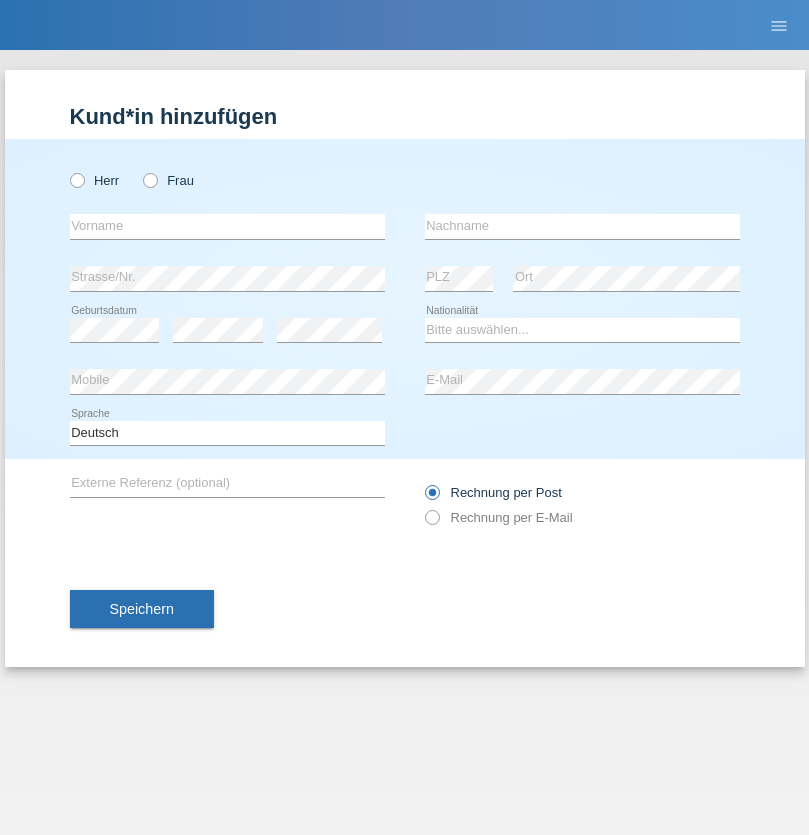 radio on "true" 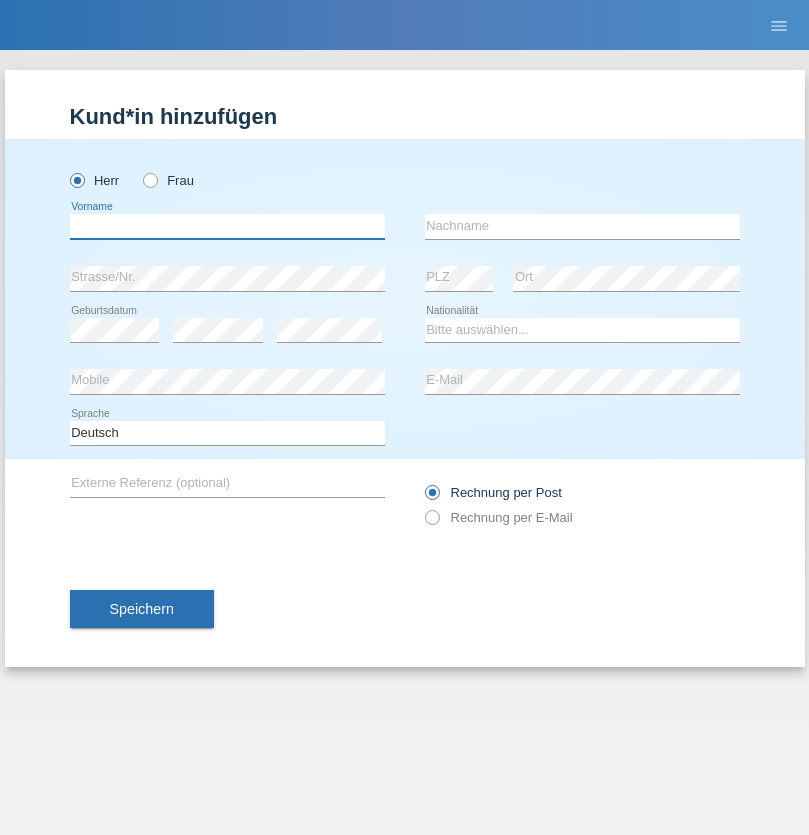 click at bounding box center (227, 226) 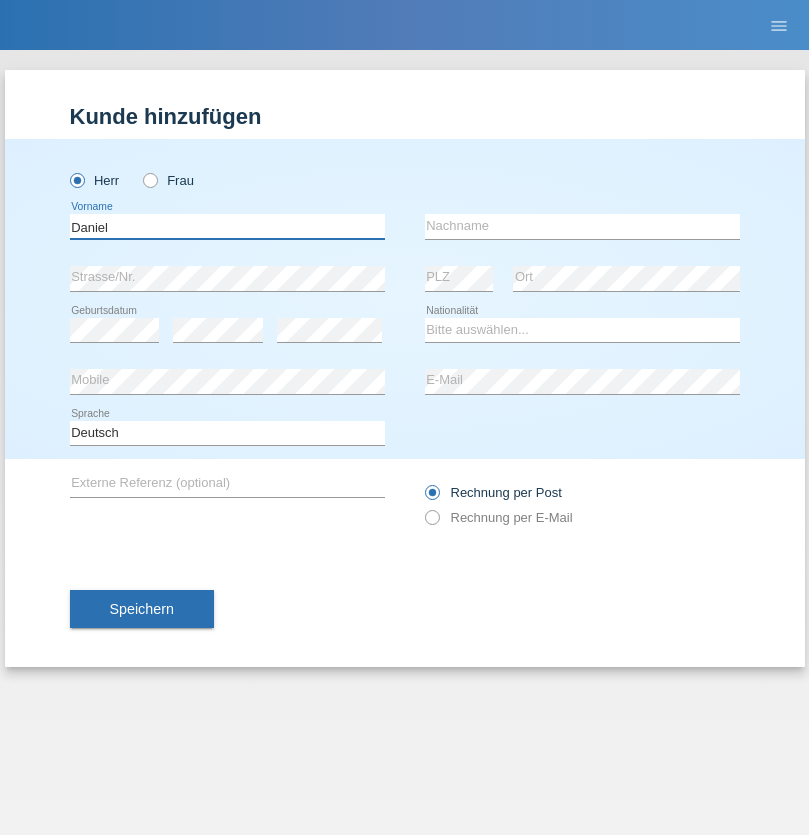 type on "Daniel" 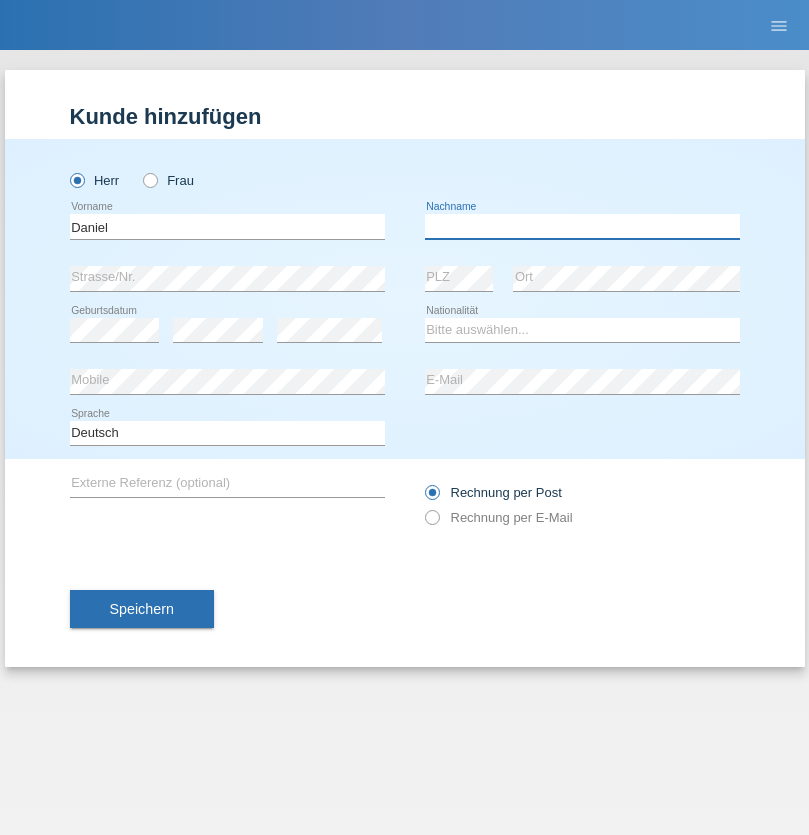 click at bounding box center (582, 226) 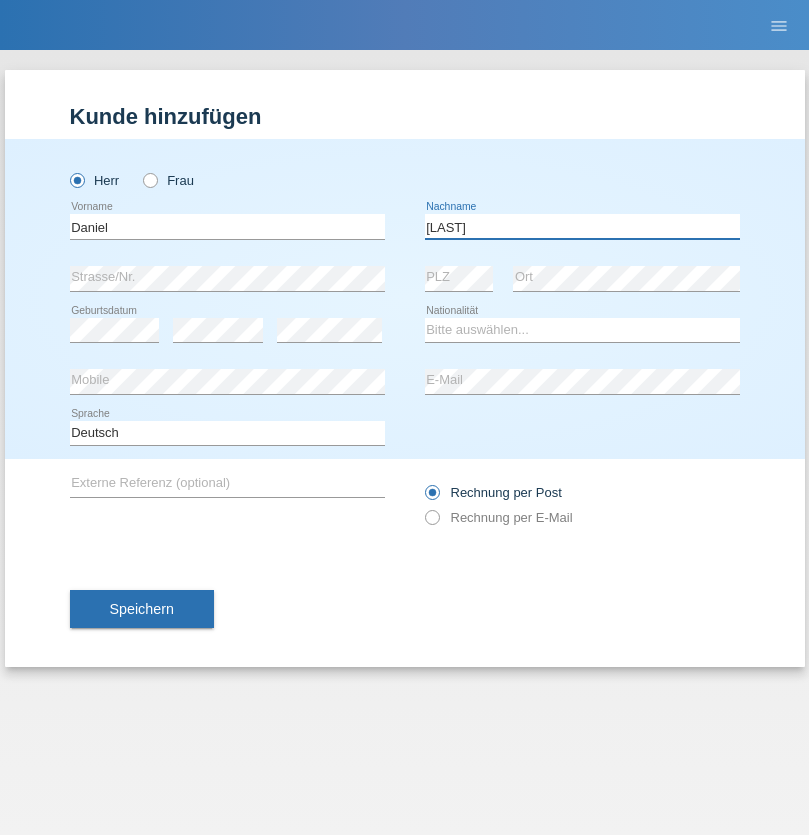 type on "Falk" 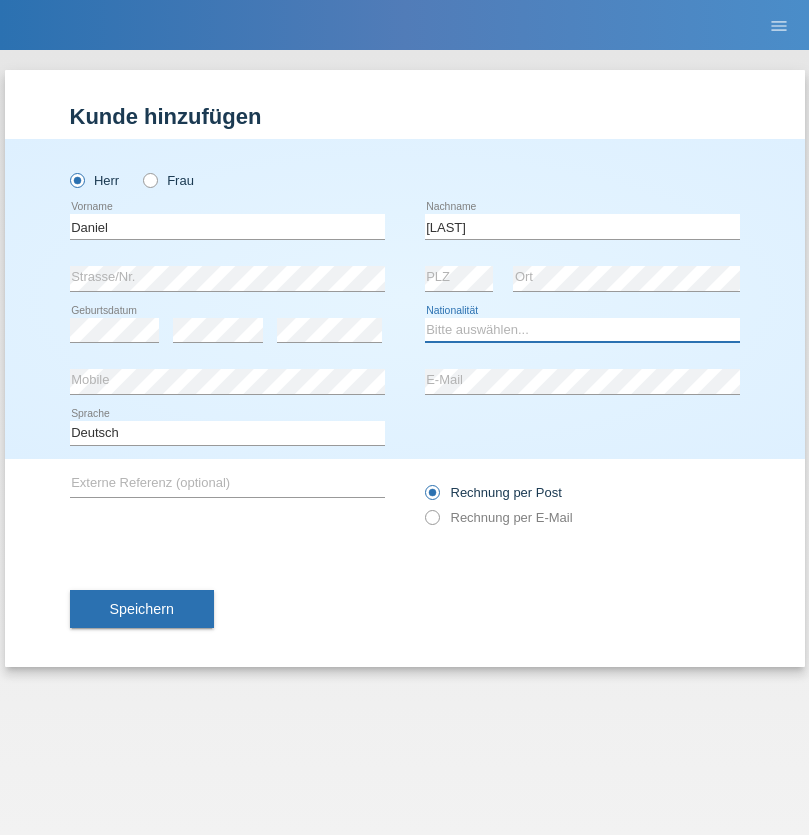 select on "CH" 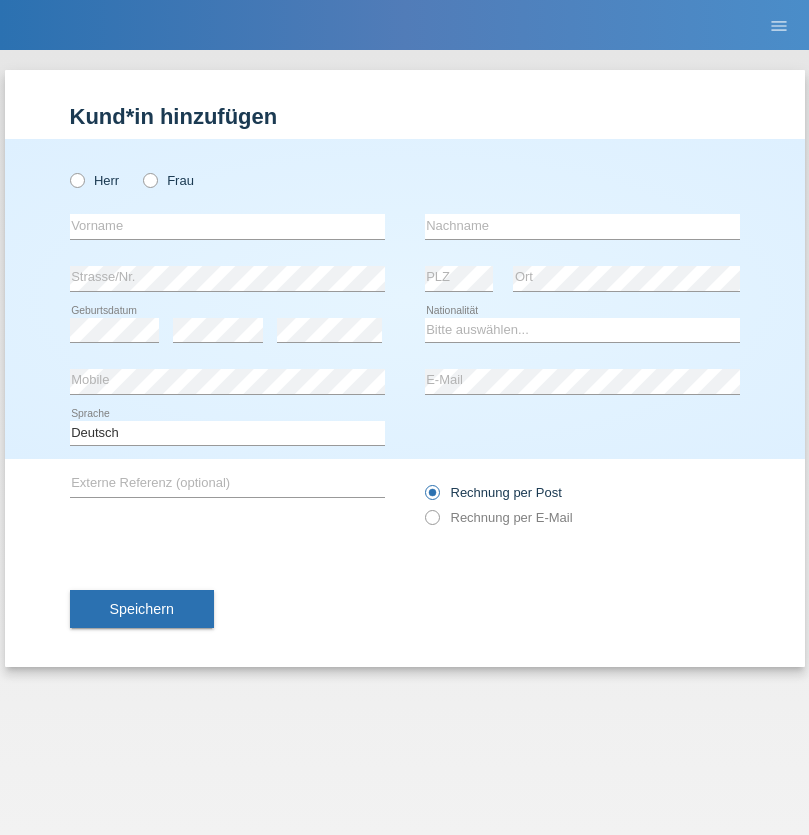 scroll, scrollTop: 0, scrollLeft: 0, axis: both 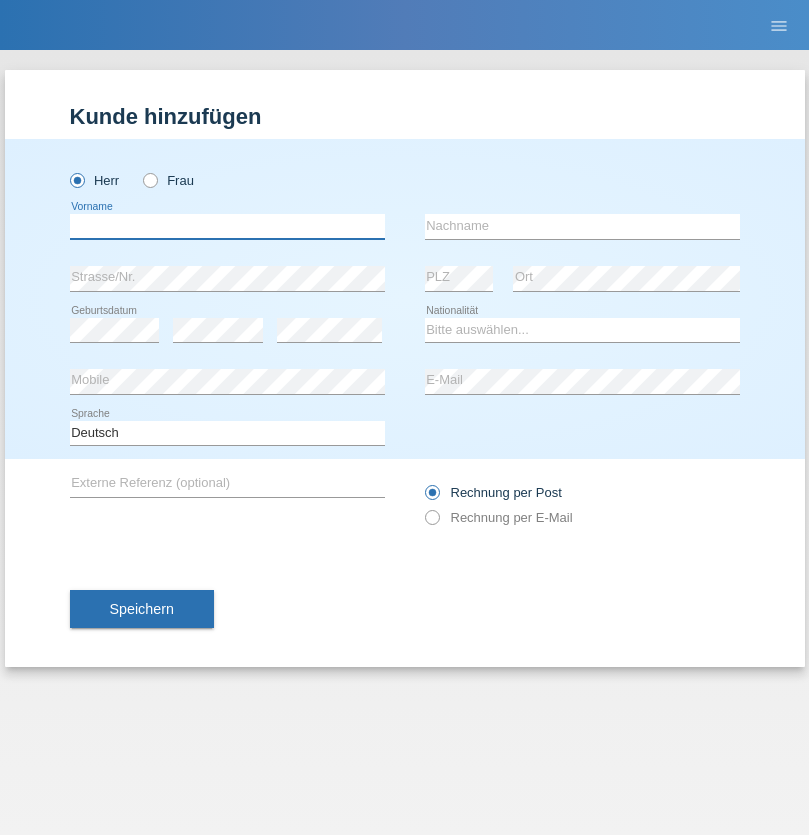 click at bounding box center [227, 226] 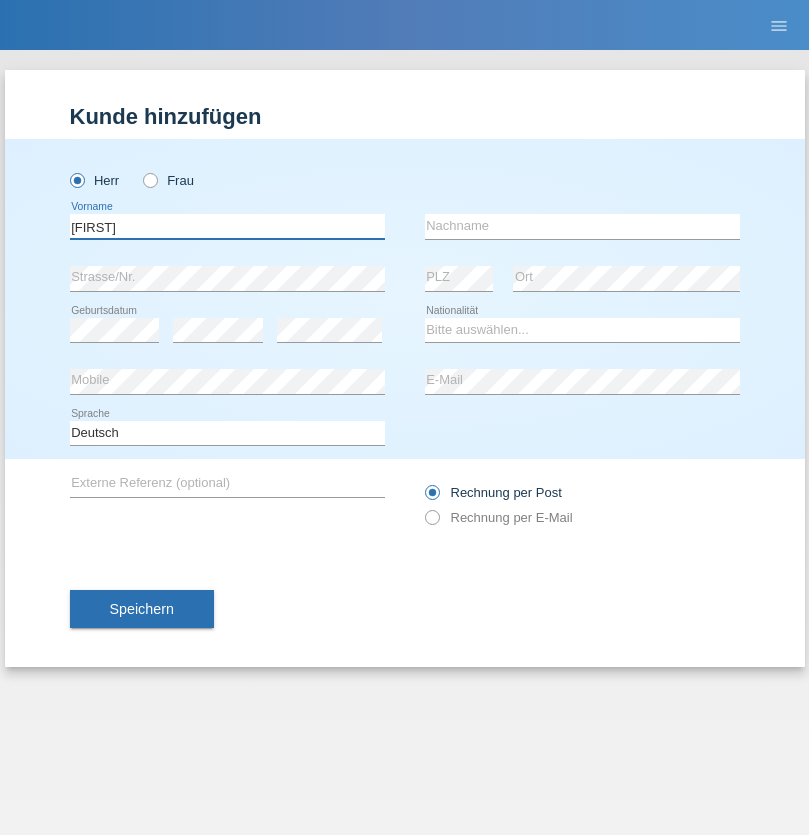 type on "[FIRST]" 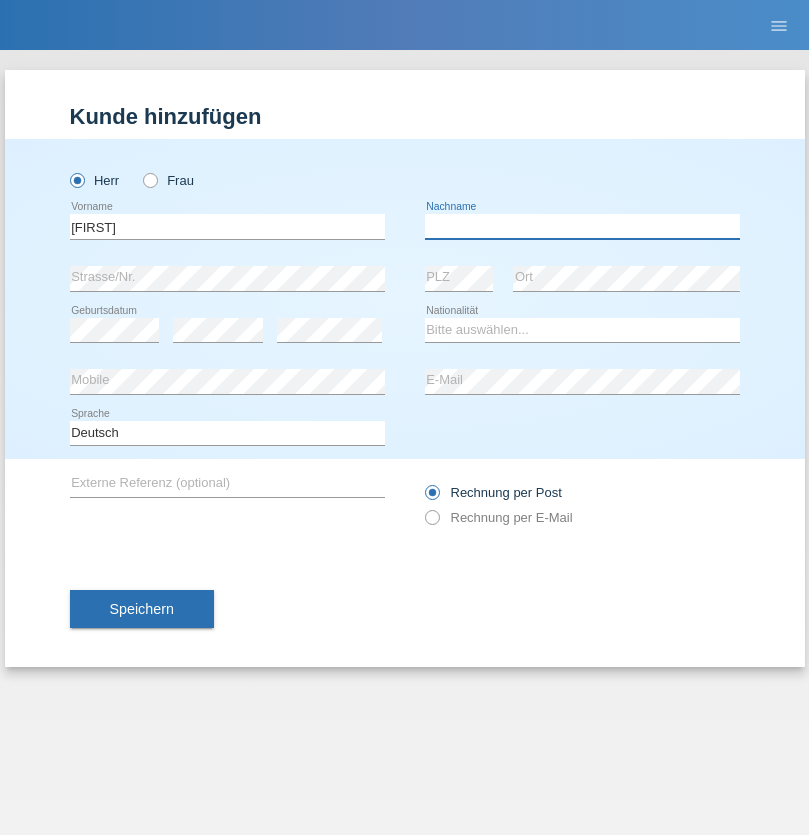 click at bounding box center [582, 226] 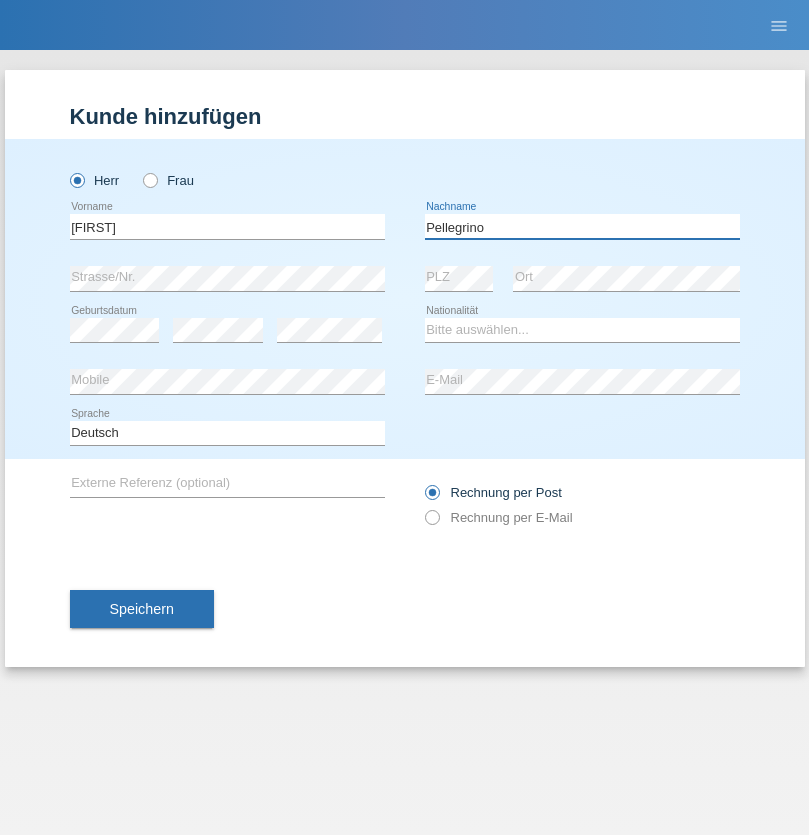 type on "Pellegrino" 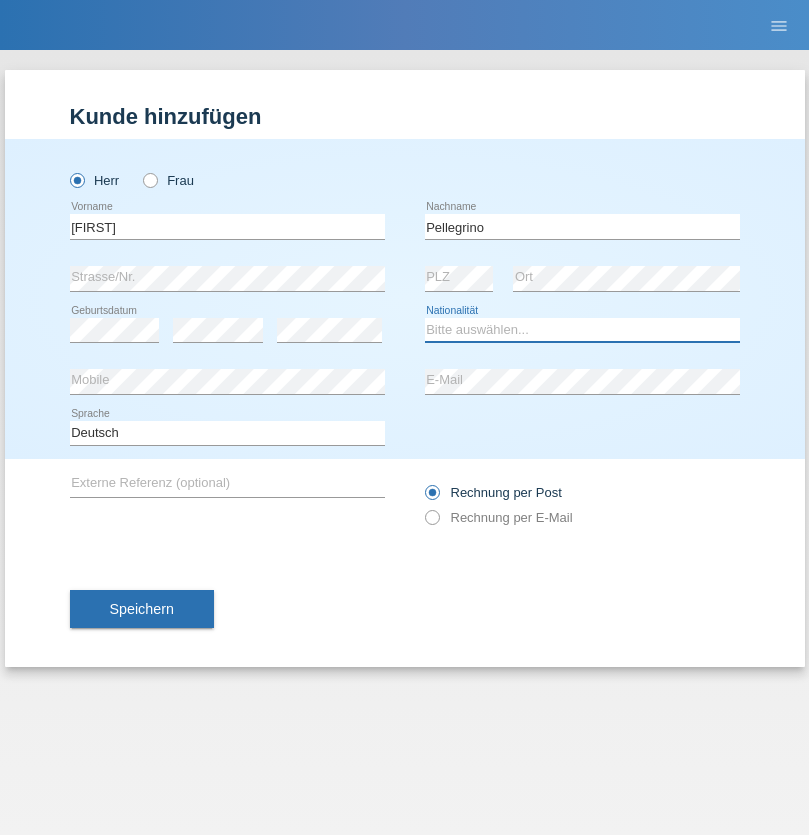 select on "IT" 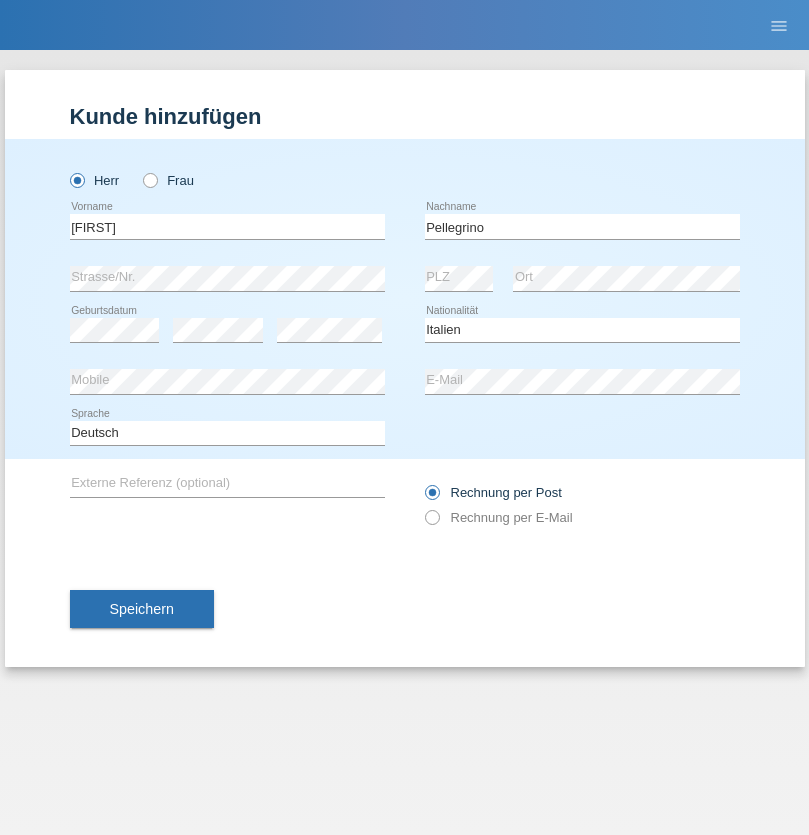 select on "C" 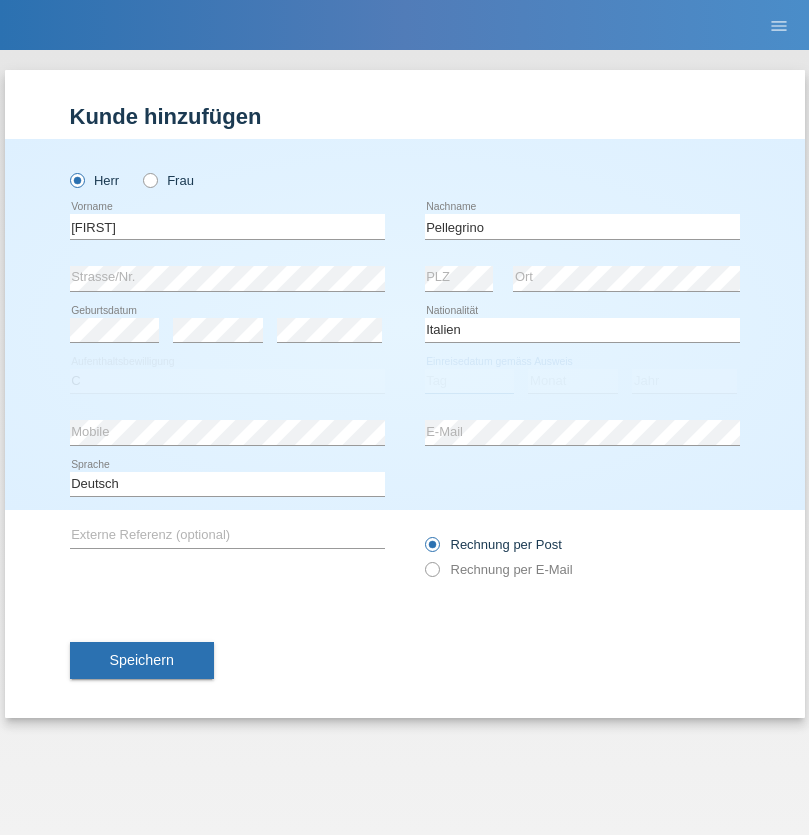 select on "07" 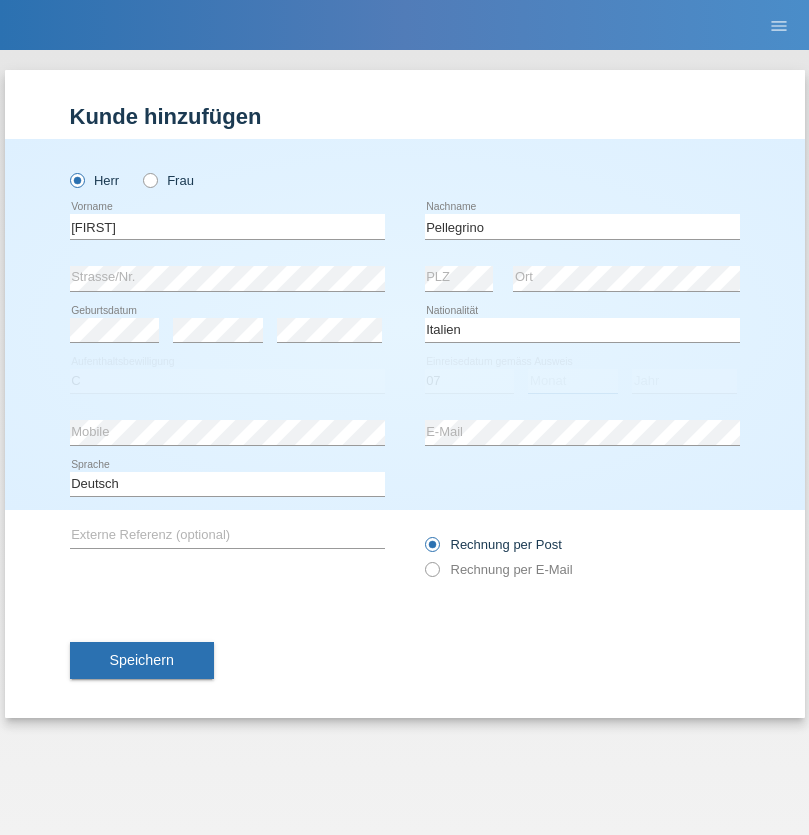 select on "07" 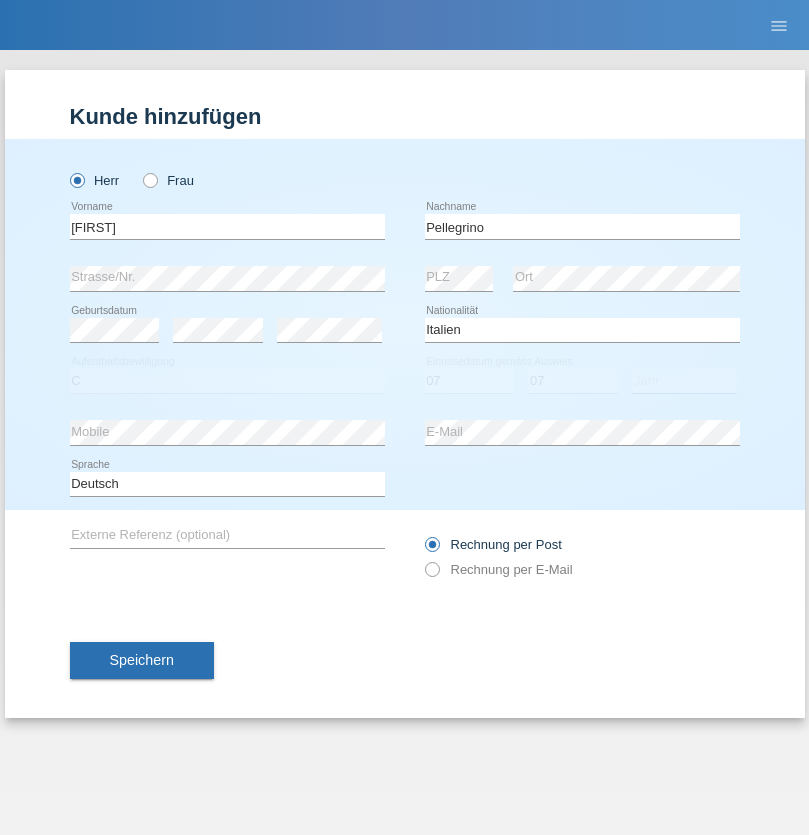 select on "2021" 